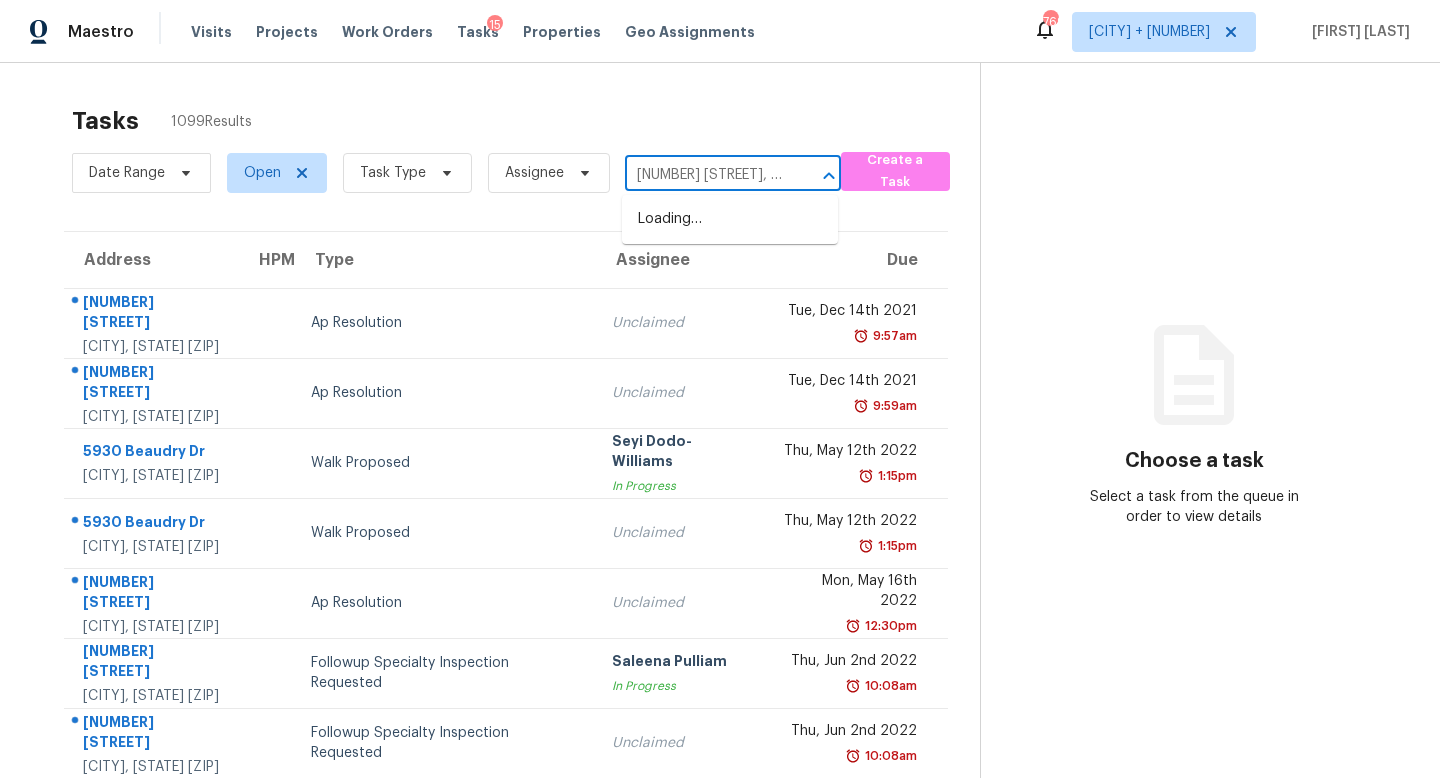 scroll, scrollTop: 0, scrollLeft: 0, axis: both 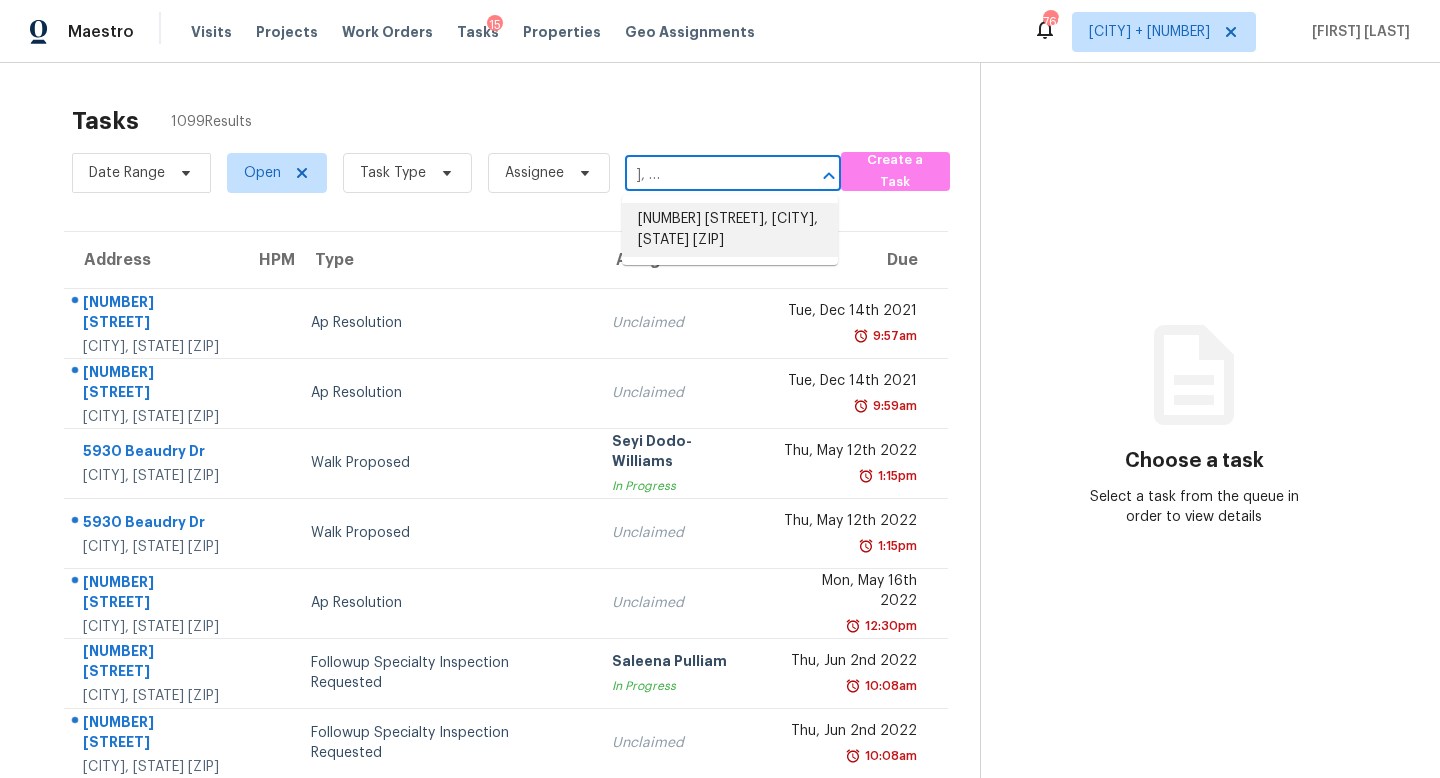 click on "[NUMBER] [STREET], [CITY], [STATE] [ZIP]" at bounding box center [730, 230] 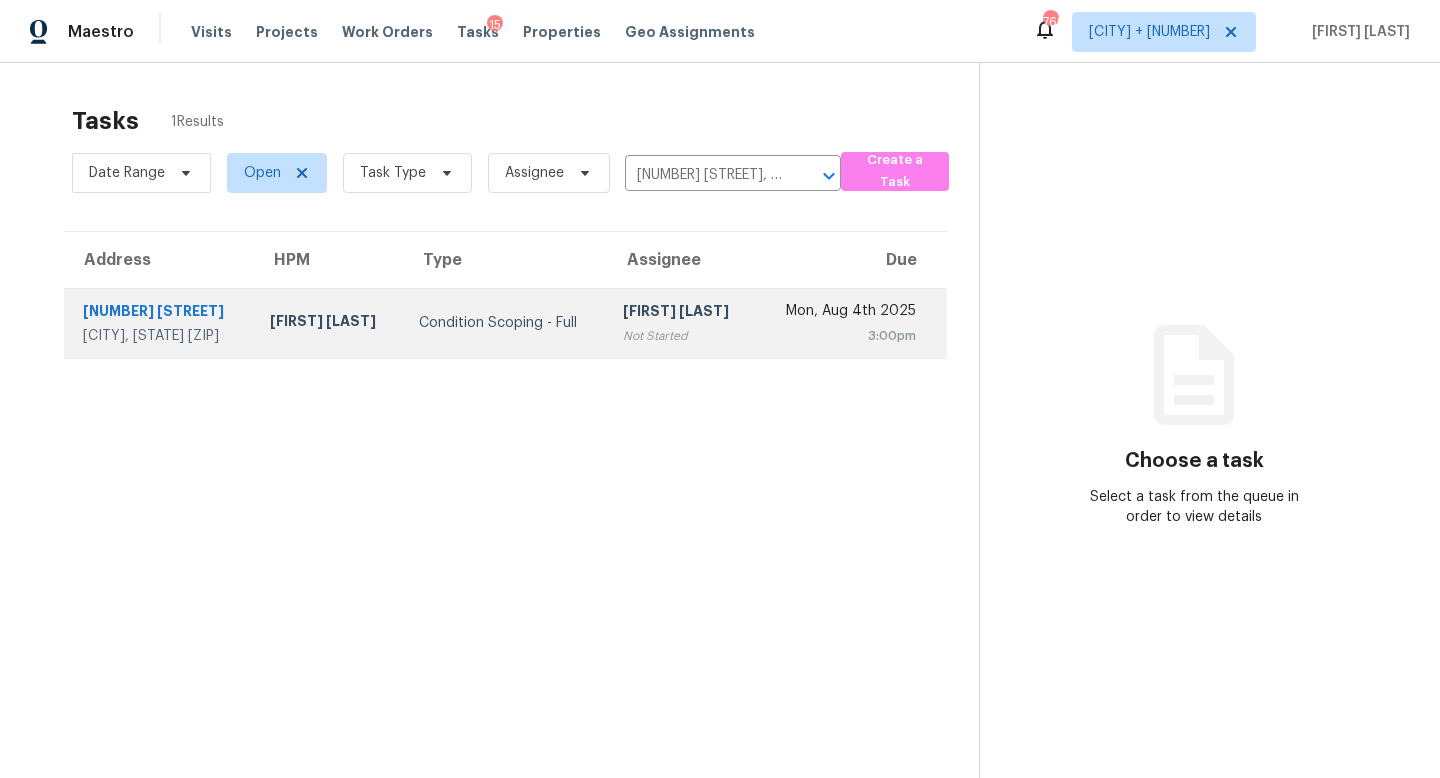 click on "Not Started" at bounding box center [681, 336] 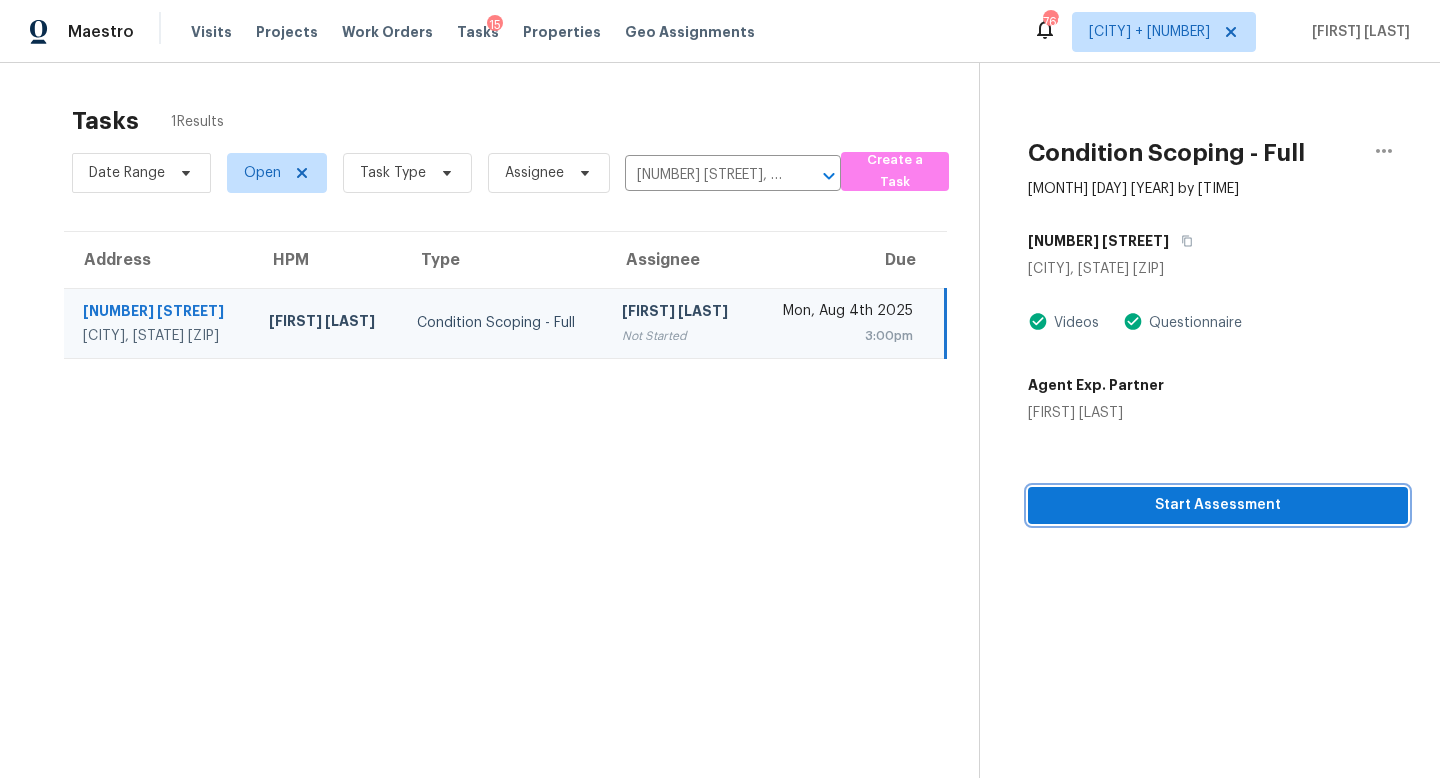 click on "Start Assessment" at bounding box center (1218, 505) 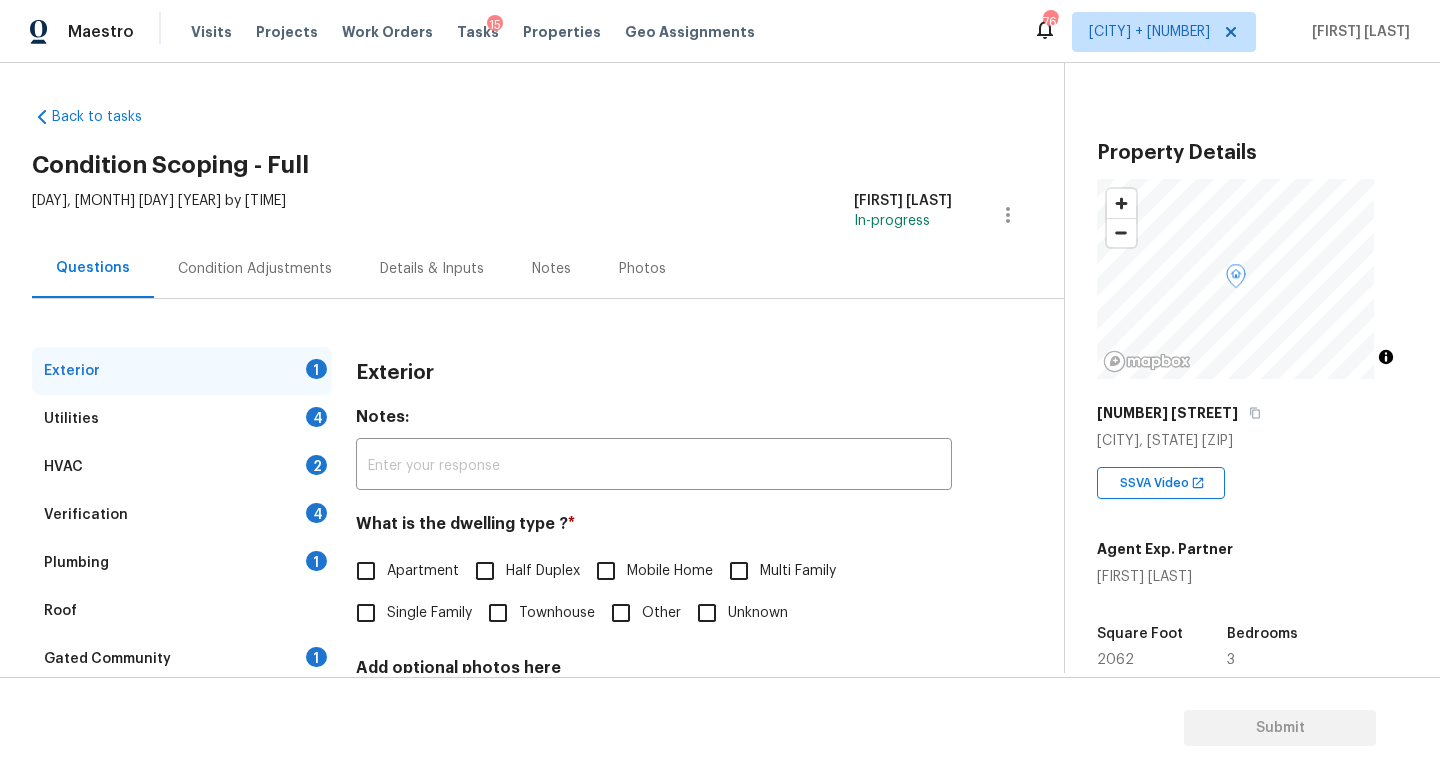 click on "Single Family" at bounding box center [429, 613] 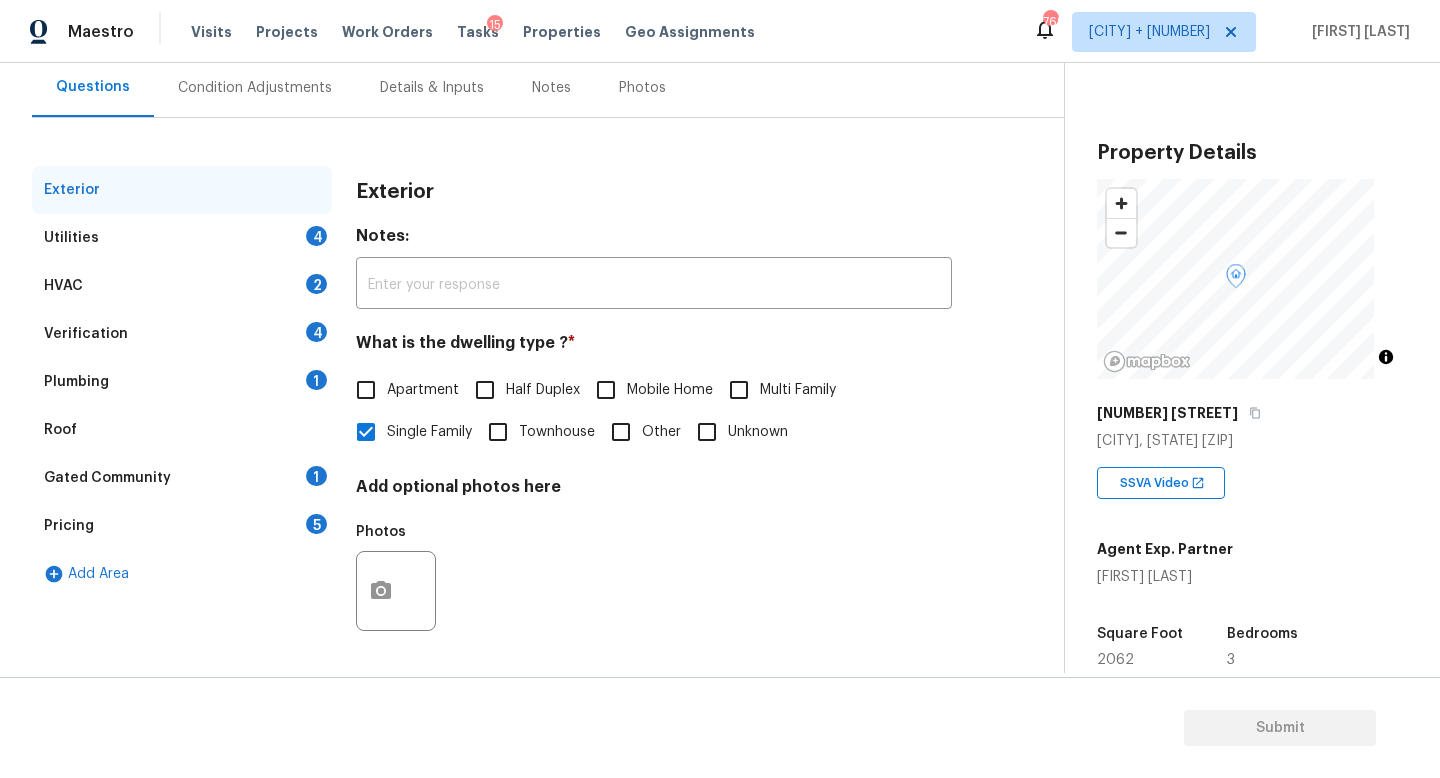 scroll, scrollTop: 200, scrollLeft: 0, axis: vertical 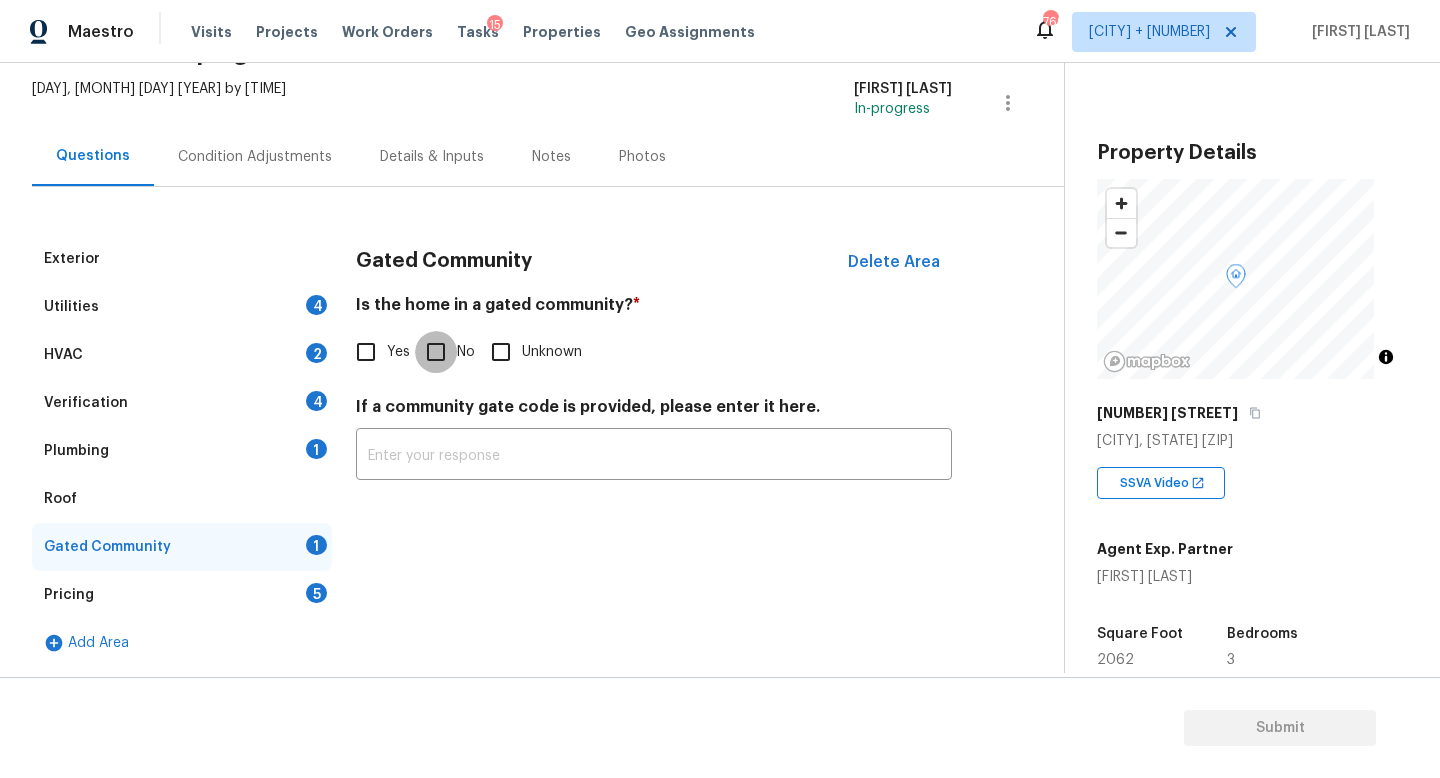 click on "No" at bounding box center (436, 352) 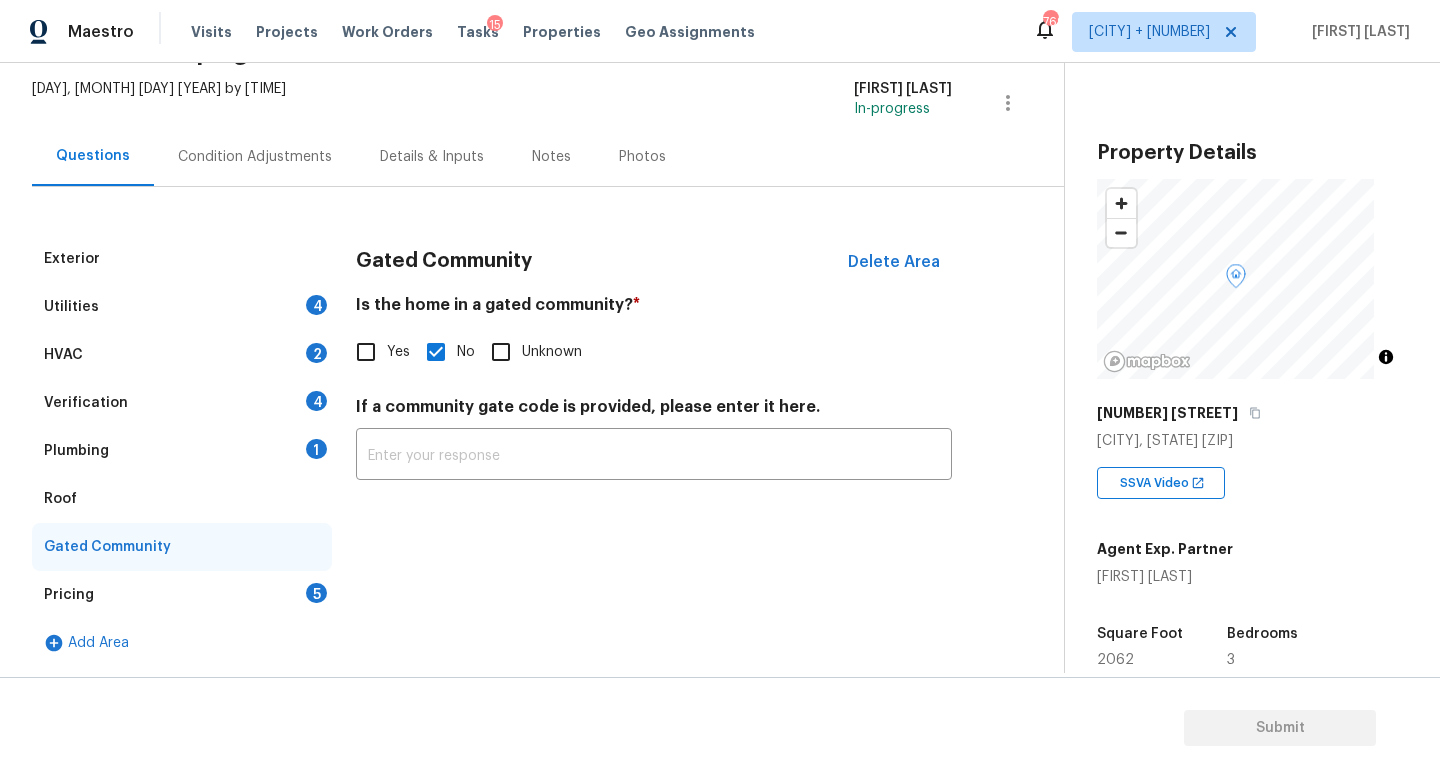 click on "Plumbing 1" at bounding box center [182, 451] 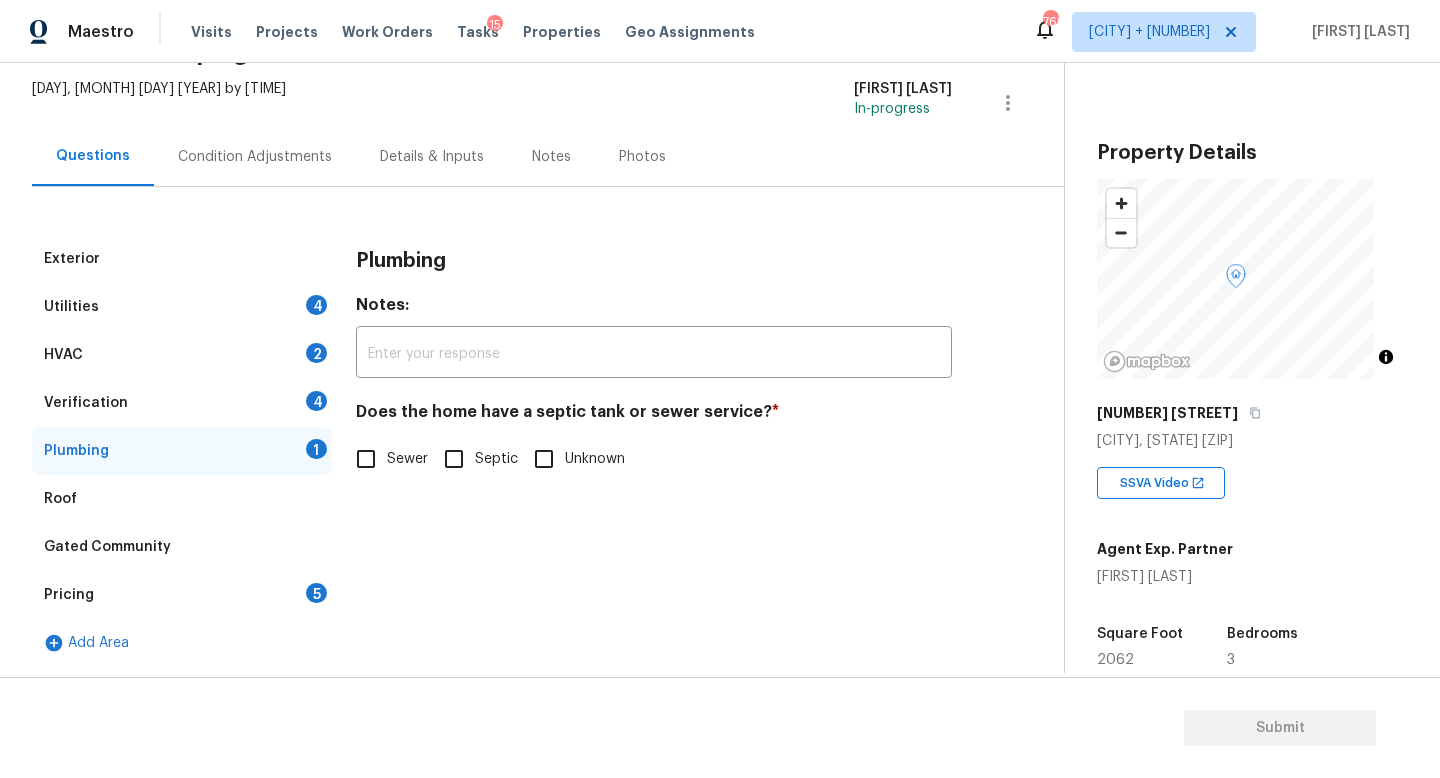 click on "Sewer" at bounding box center (407, 459) 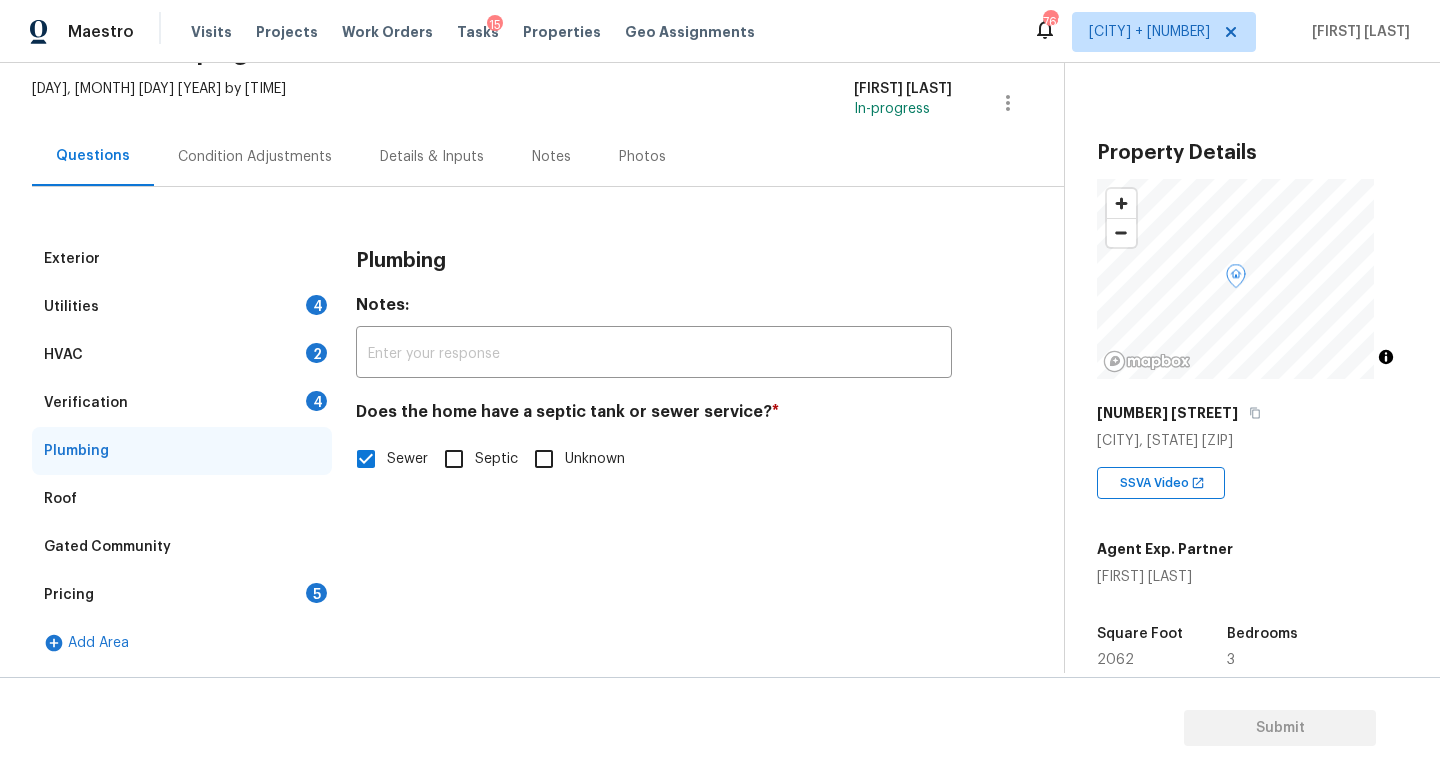 click on "Details & Inputs" at bounding box center (432, 157) 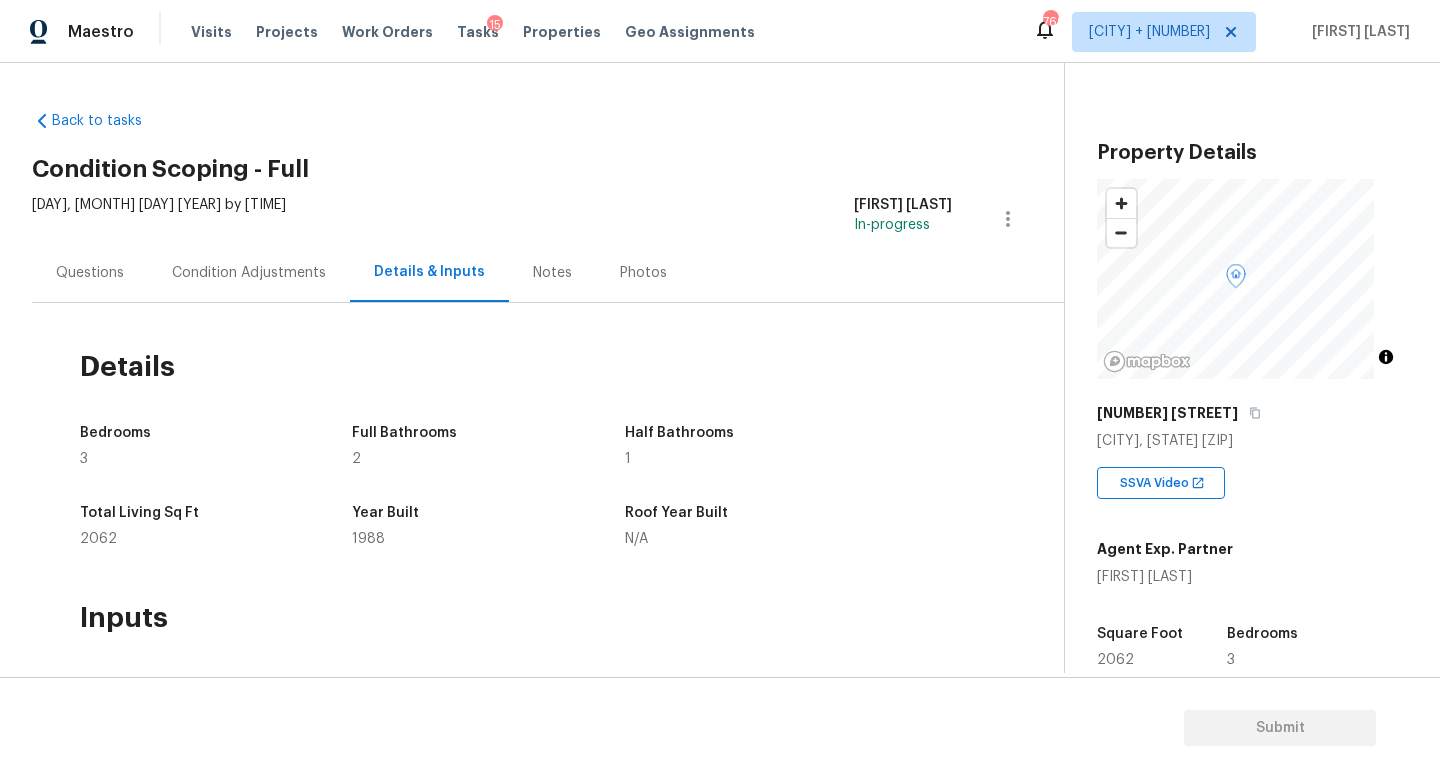 scroll, scrollTop: 0, scrollLeft: 0, axis: both 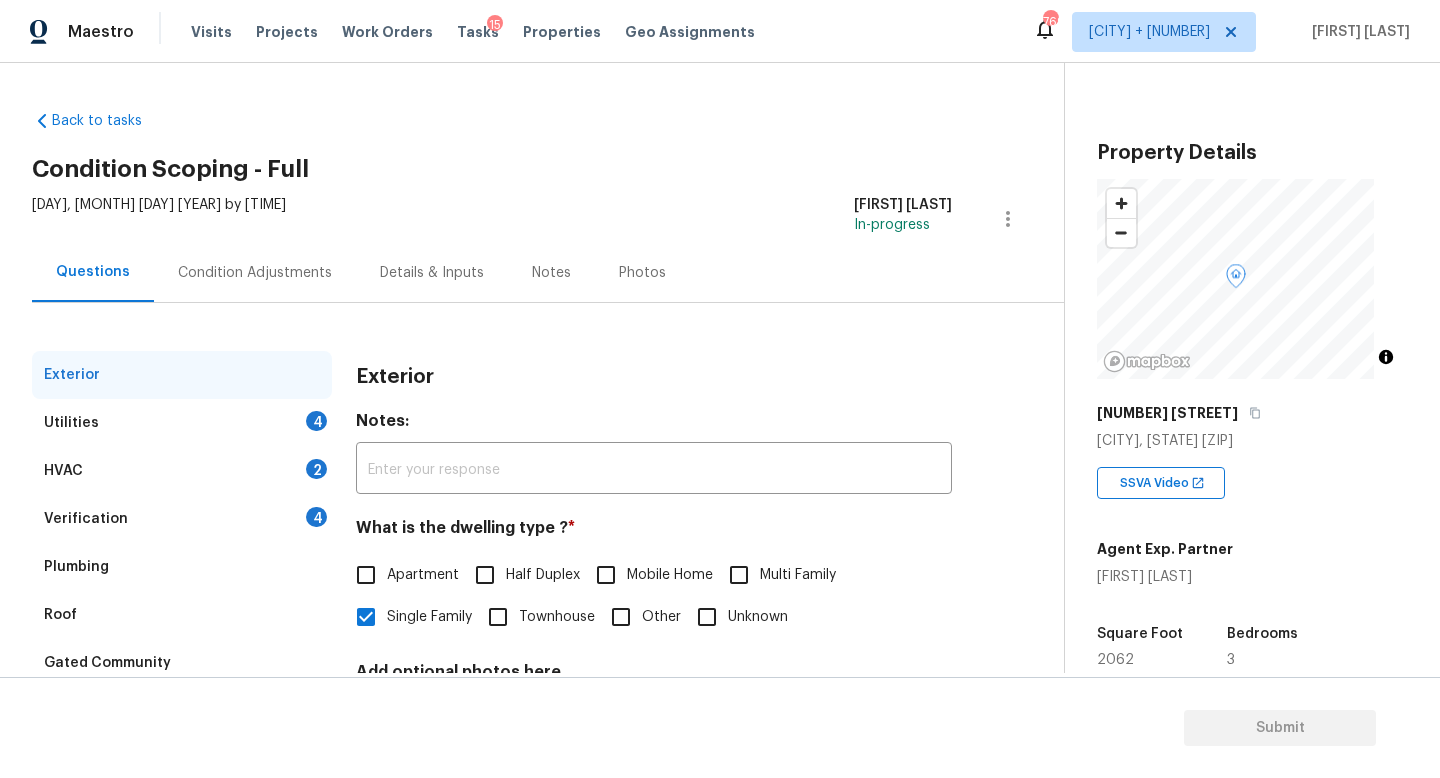 click on "Verification 4" at bounding box center [182, 519] 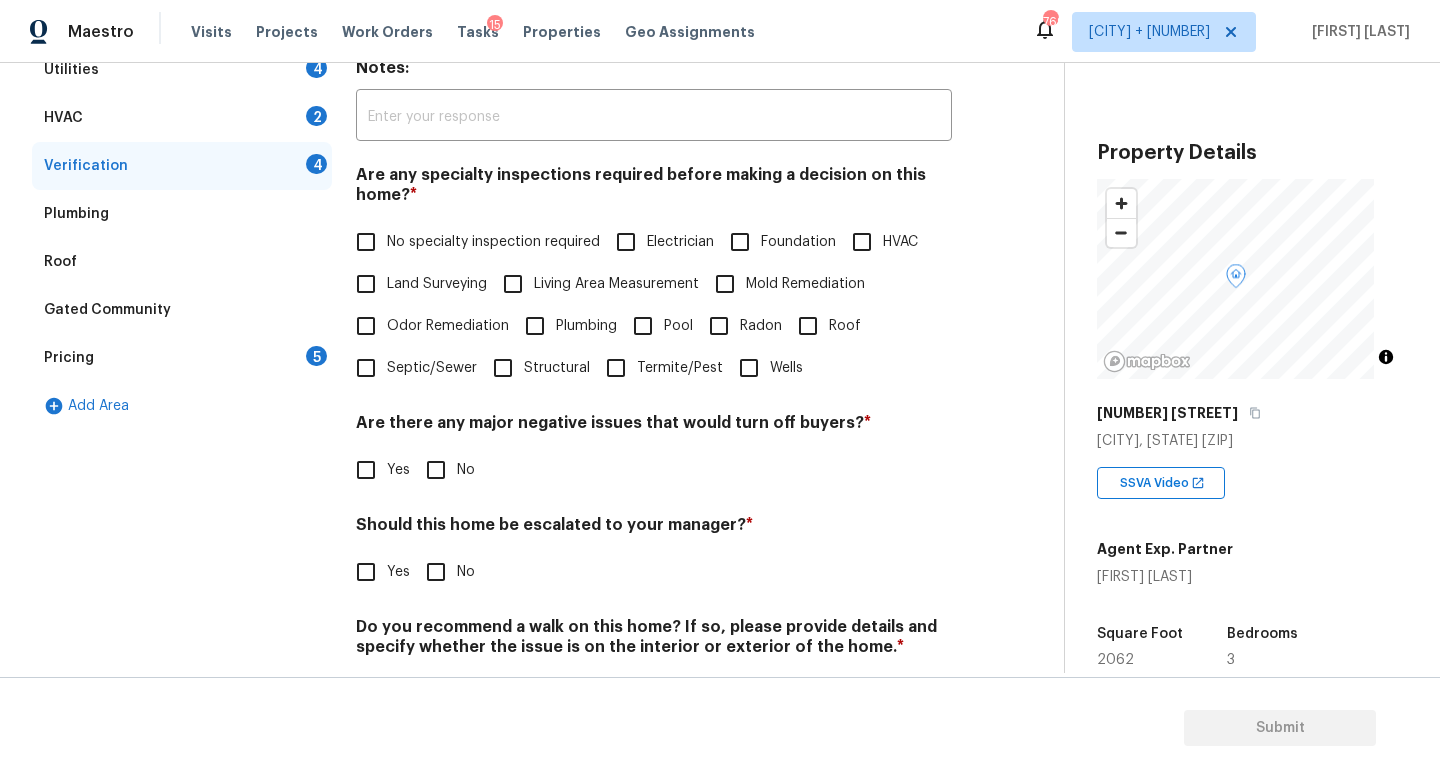 scroll, scrollTop: 442, scrollLeft: 0, axis: vertical 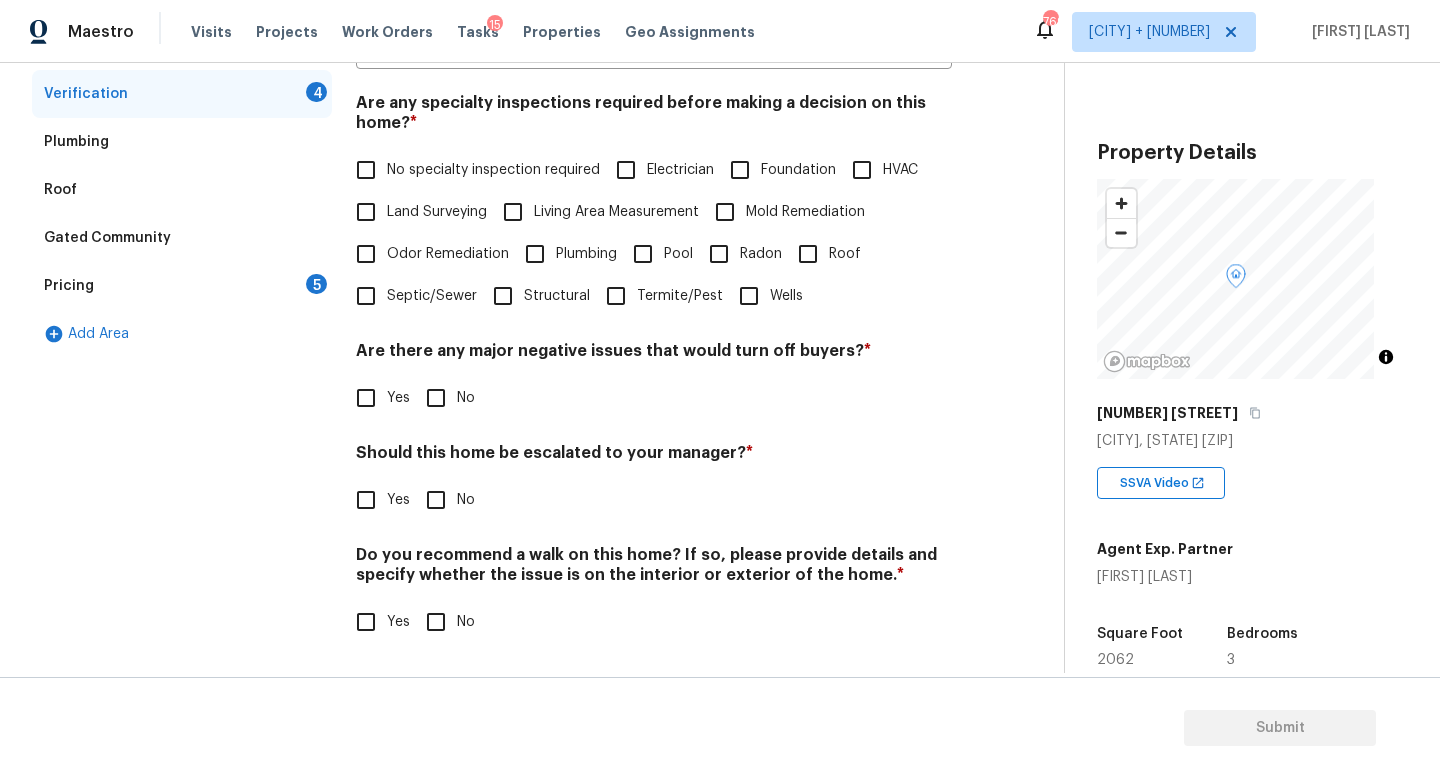 click on "No specialty inspection required" at bounding box center (493, 170) 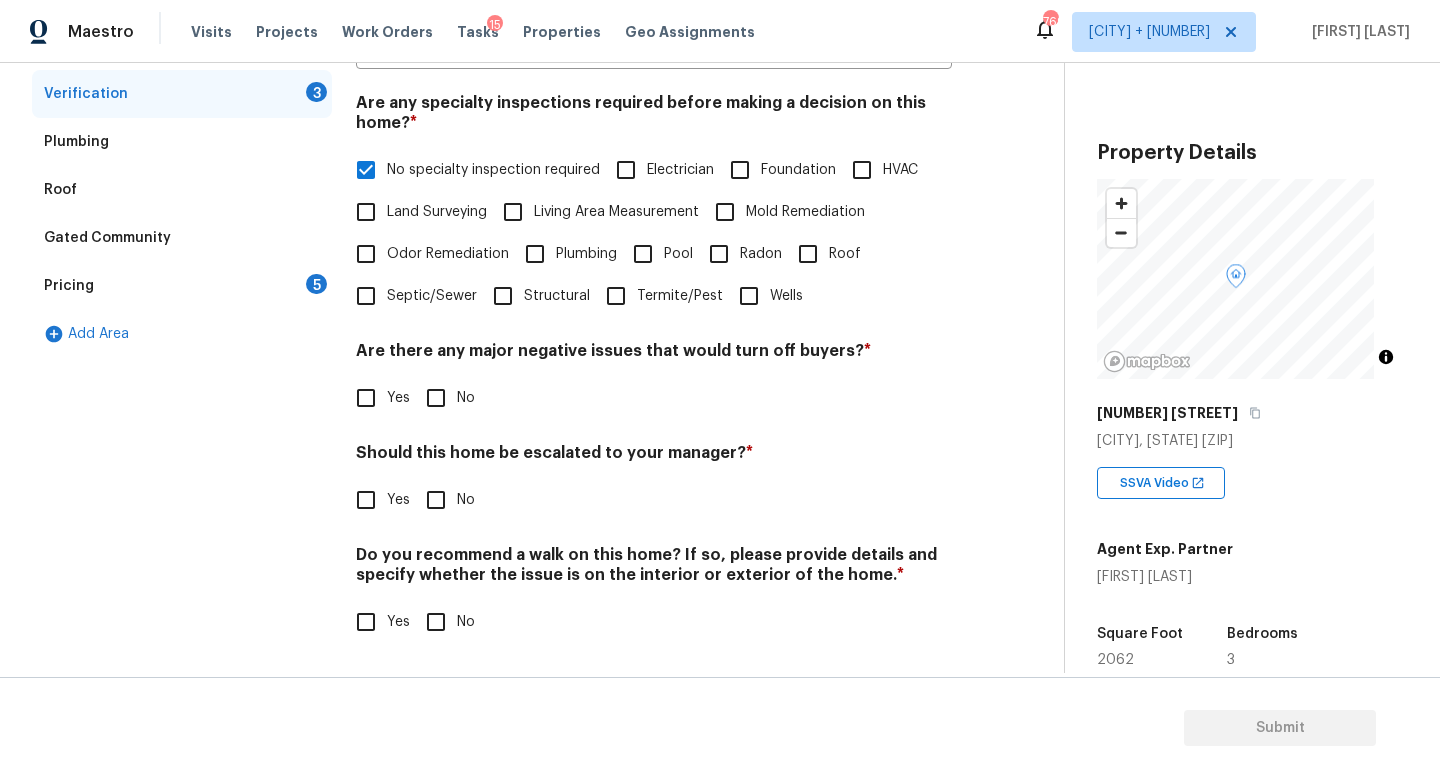 click on "No" at bounding box center (436, 398) 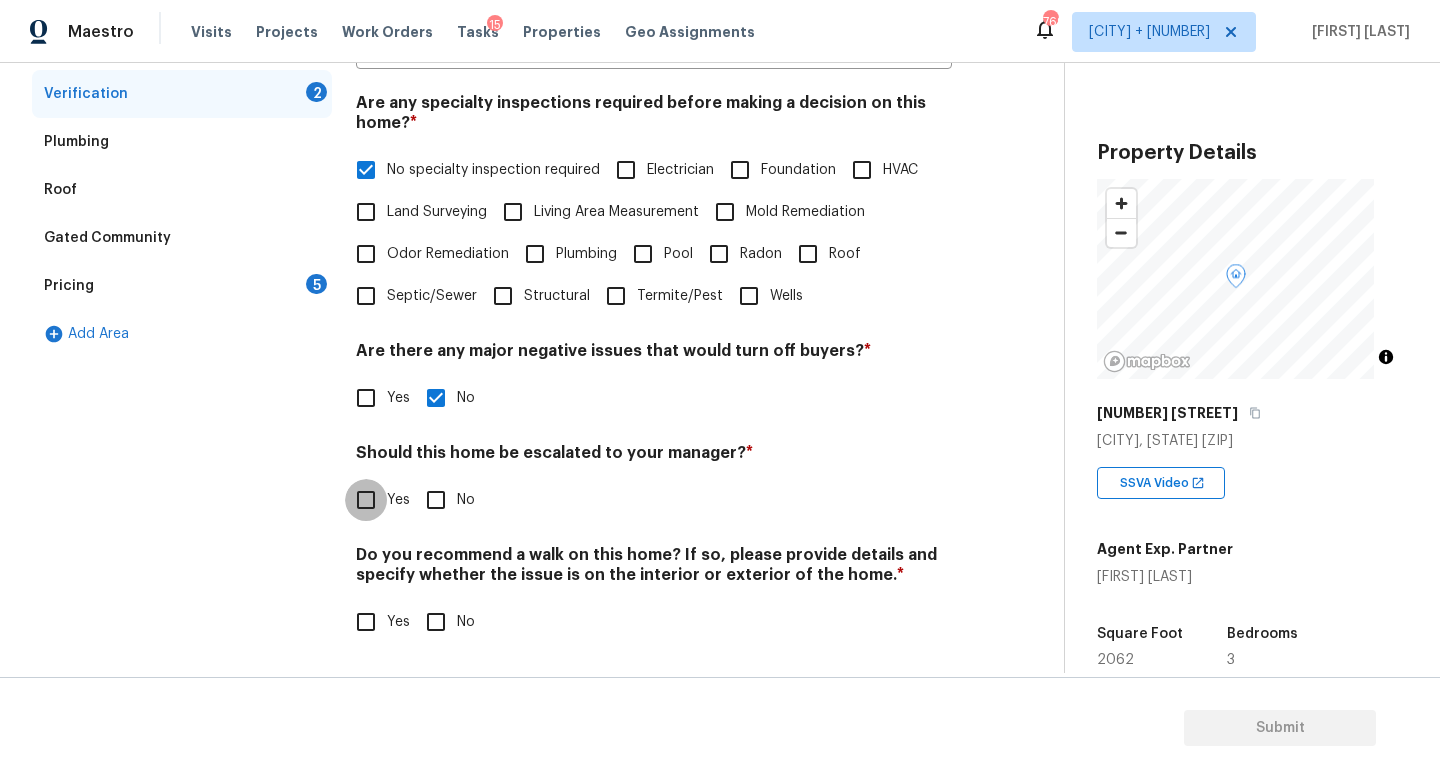 click on "Yes" at bounding box center [366, 500] 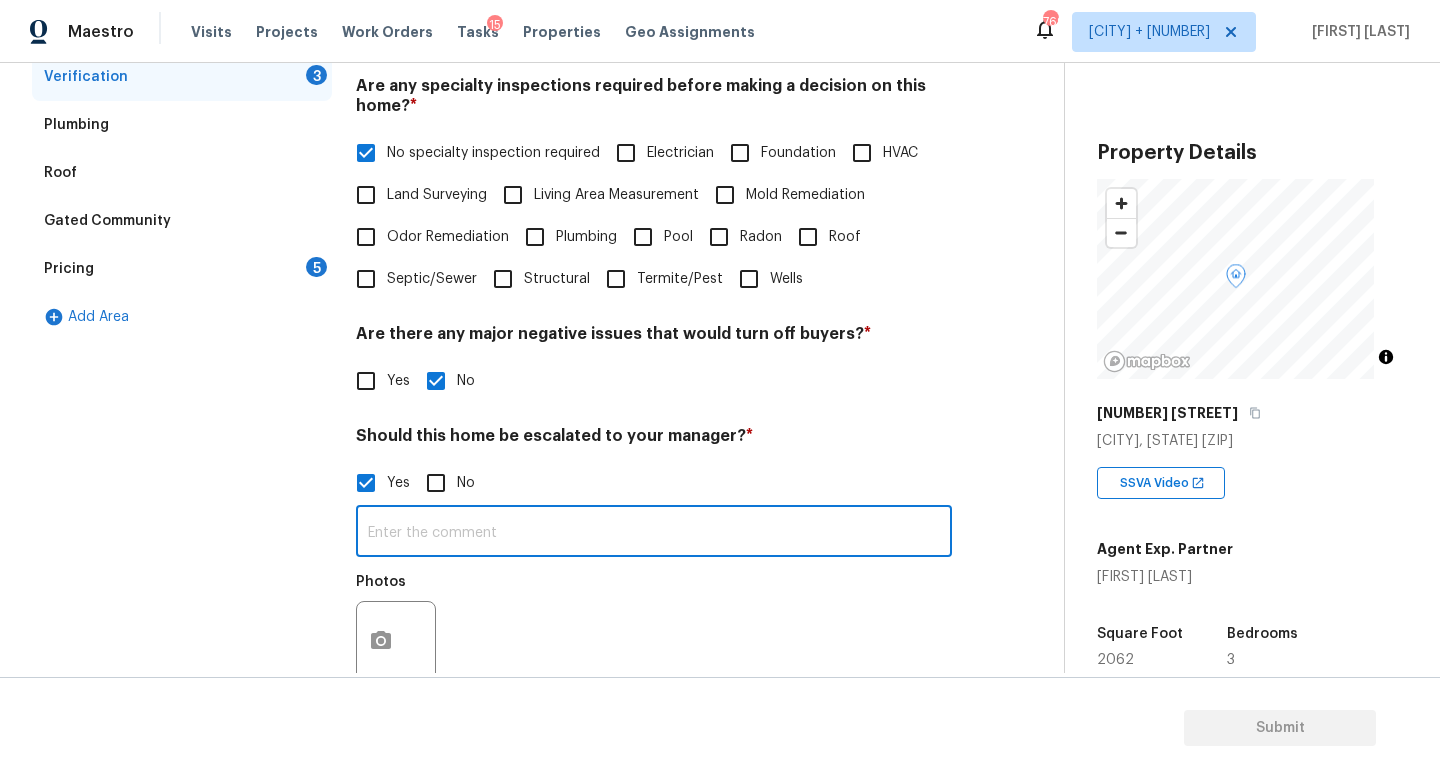 click at bounding box center [654, 533] 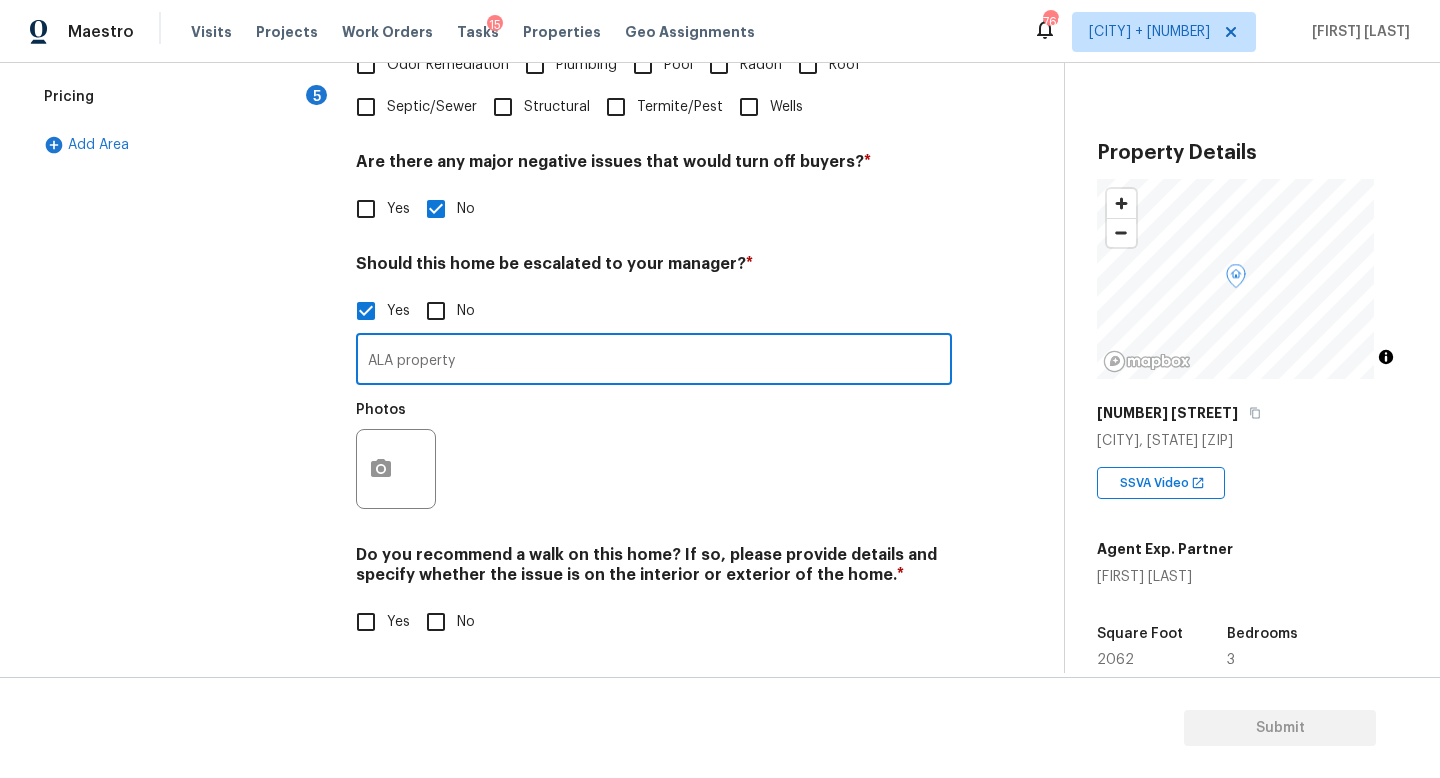 scroll, scrollTop: 667, scrollLeft: 0, axis: vertical 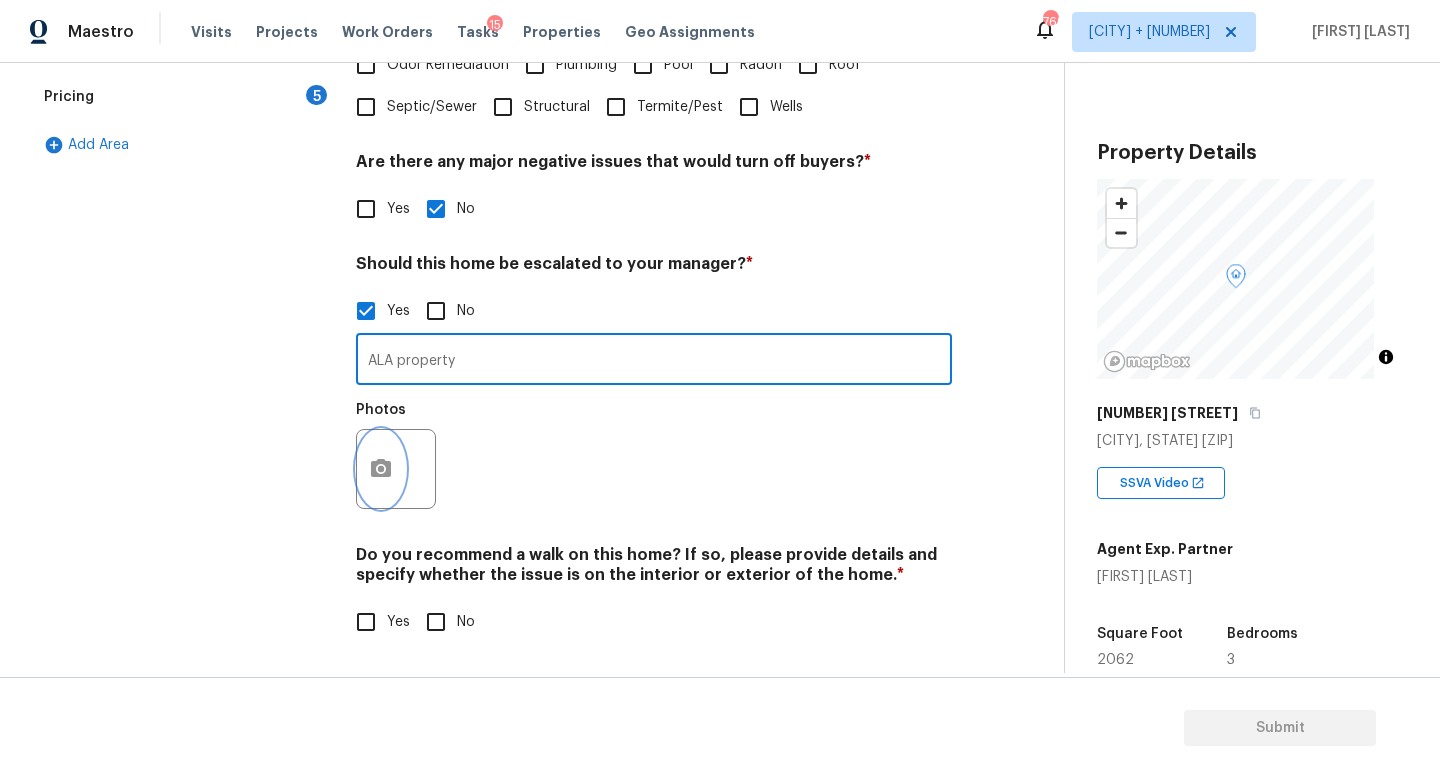 click at bounding box center (381, 469) 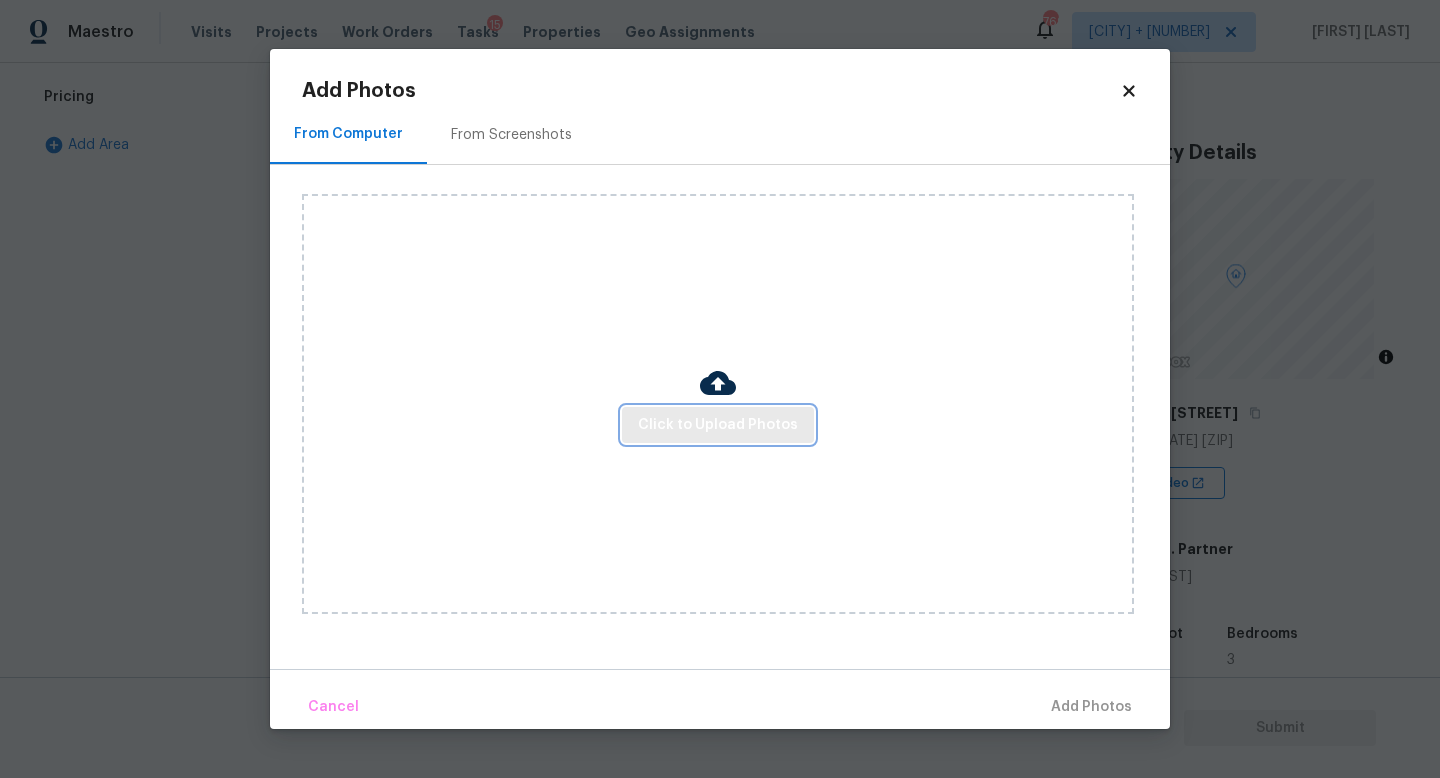 click on "Click to Upload Photos" at bounding box center [718, 425] 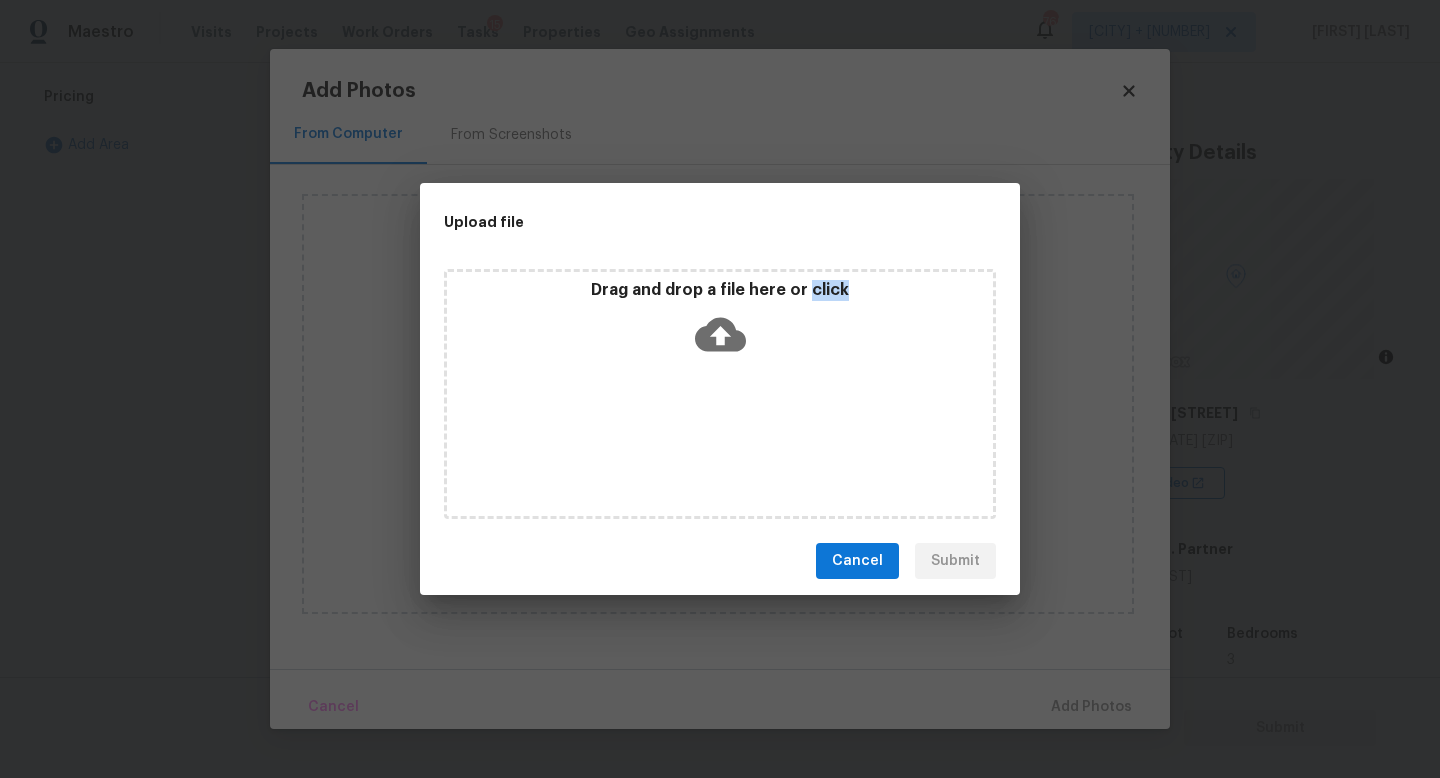 click on "Drag and drop a file here or click" at bounding box center (720, 394) 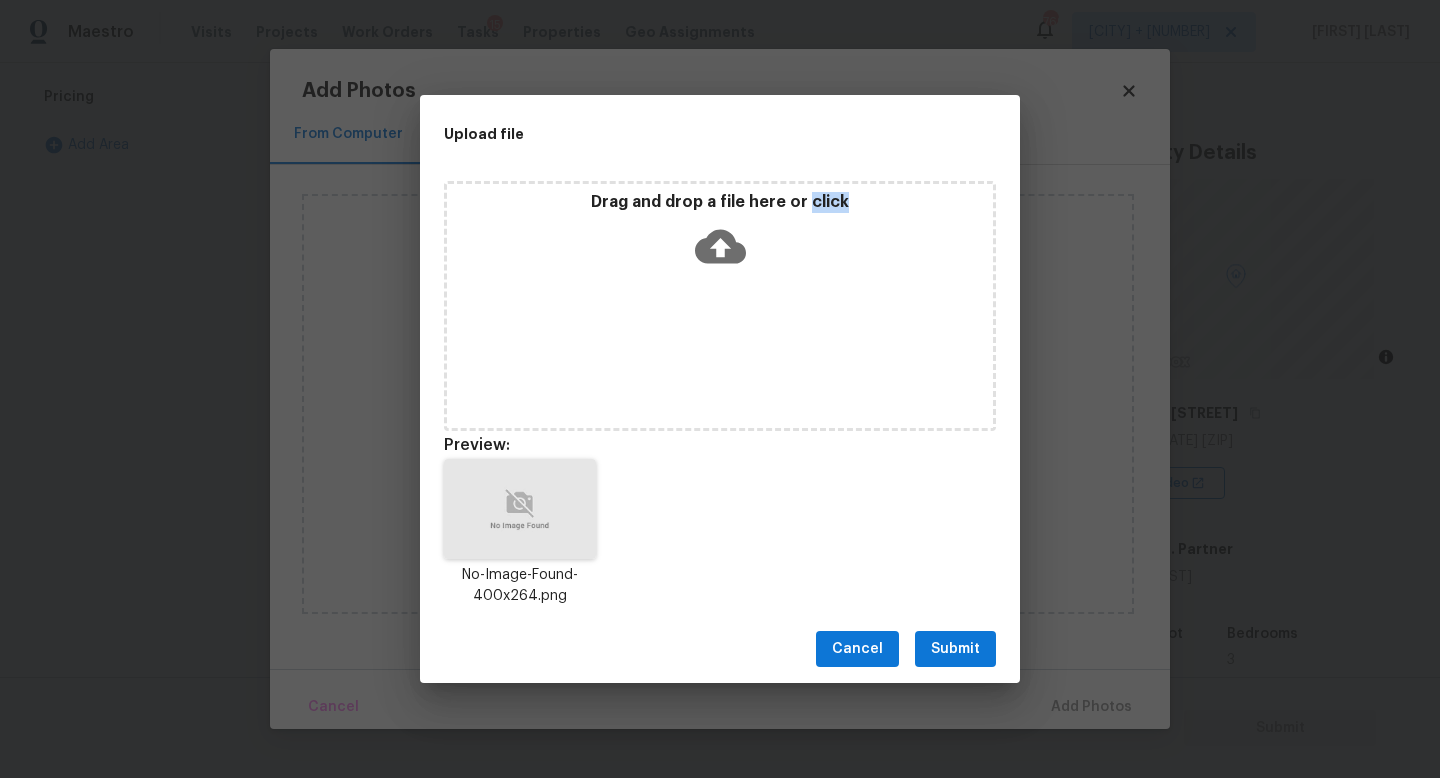 click on "Submit" at bounding box center [955, 649] 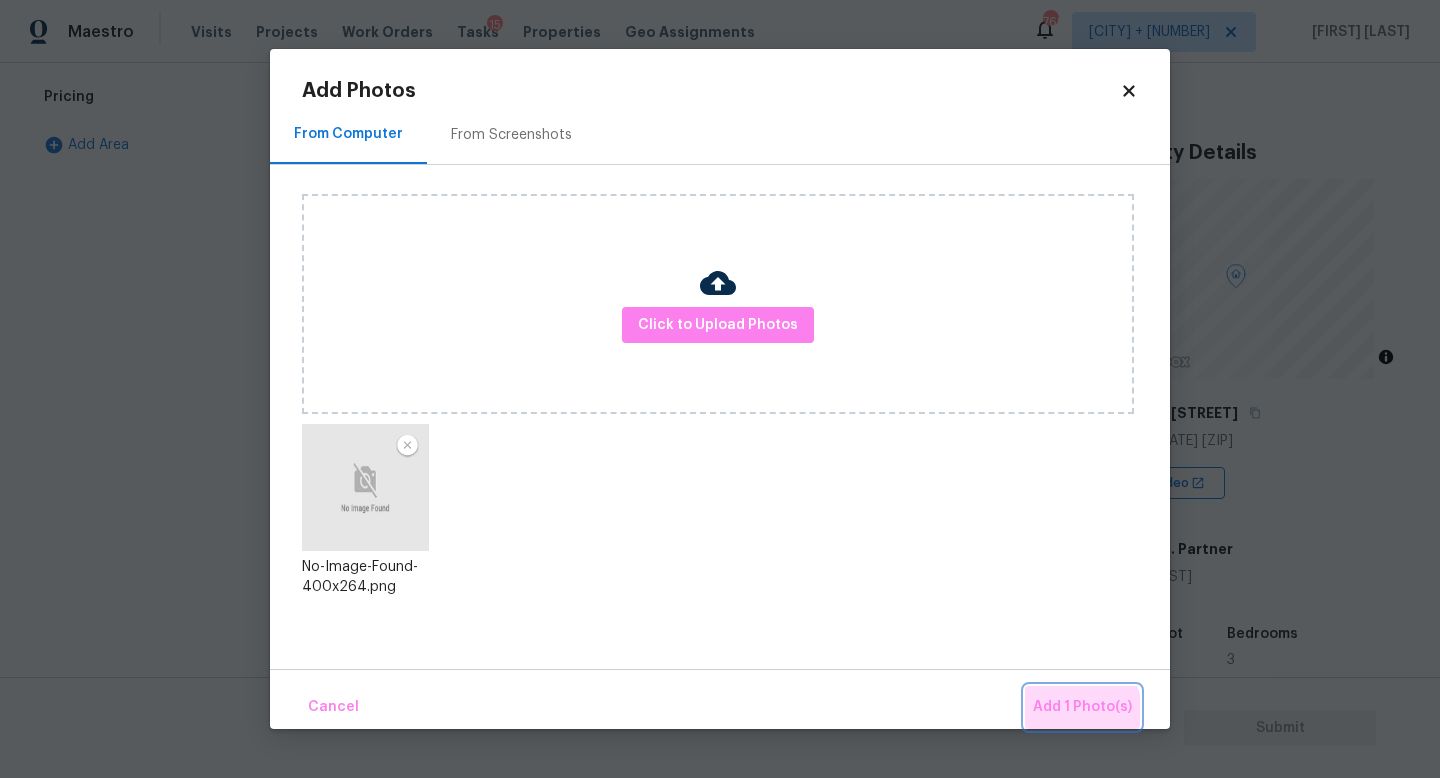 click on "Add 1 Photo(s)" at bounding box center (1082, 707) 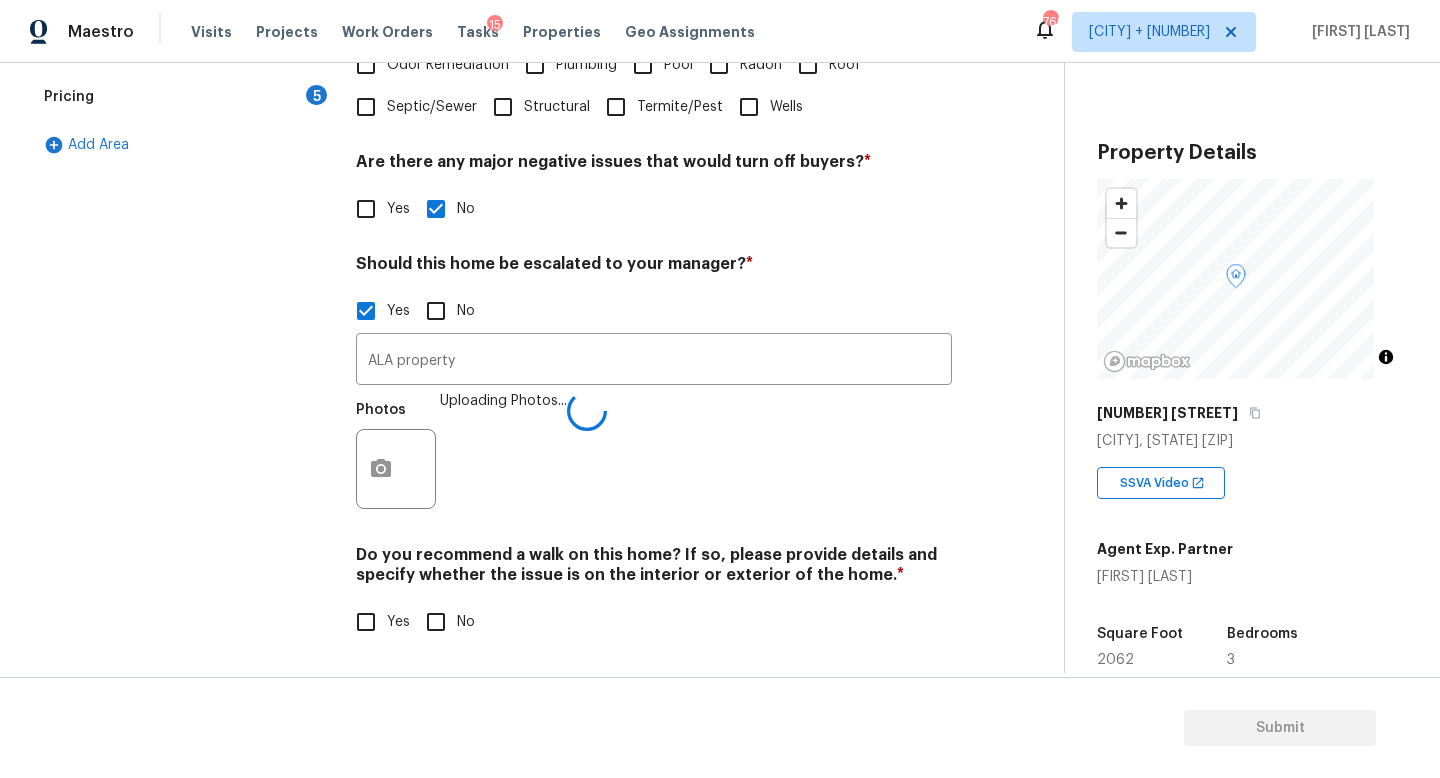 click on "No" at bounding box center (436, 622) 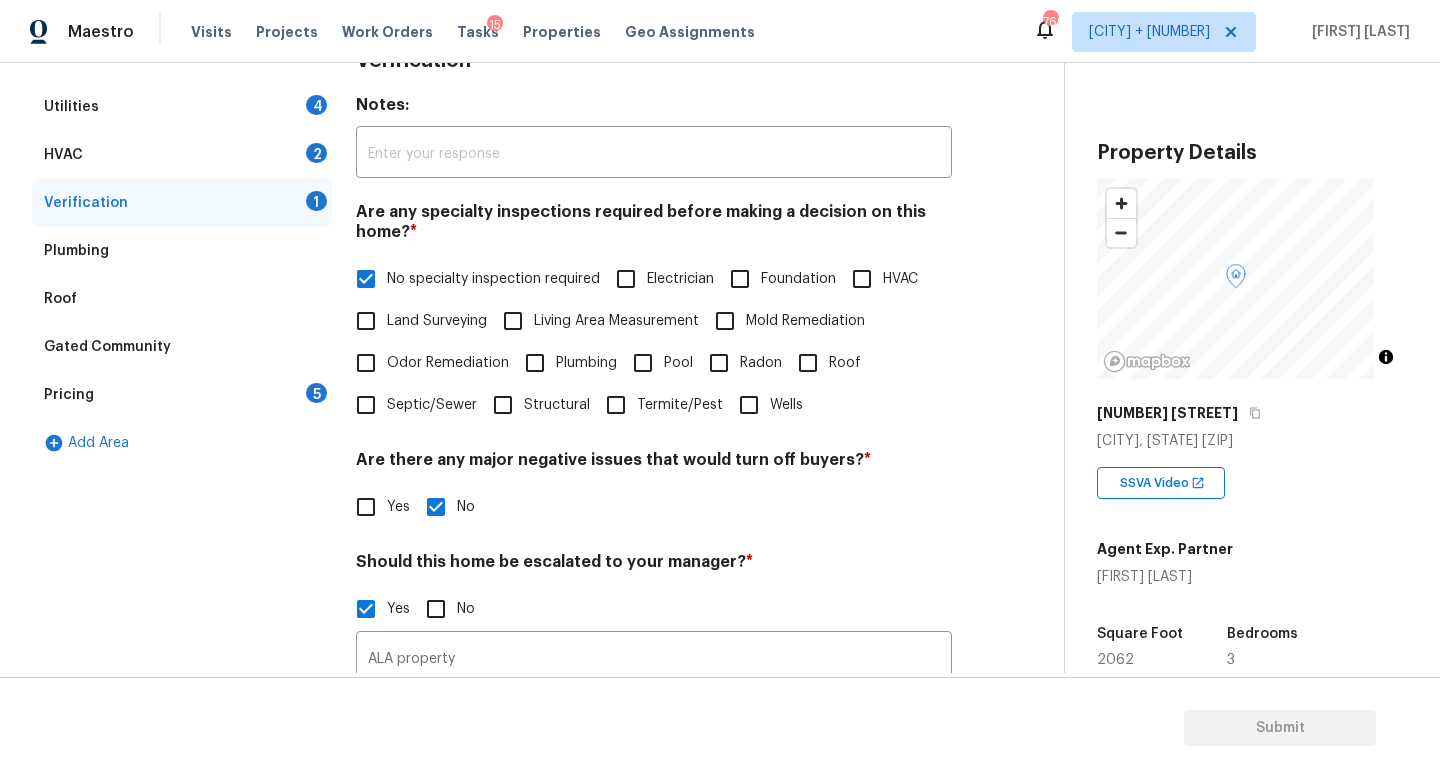 scroll, scrollTop: 253, scrollLeft: 0, axis: vertical 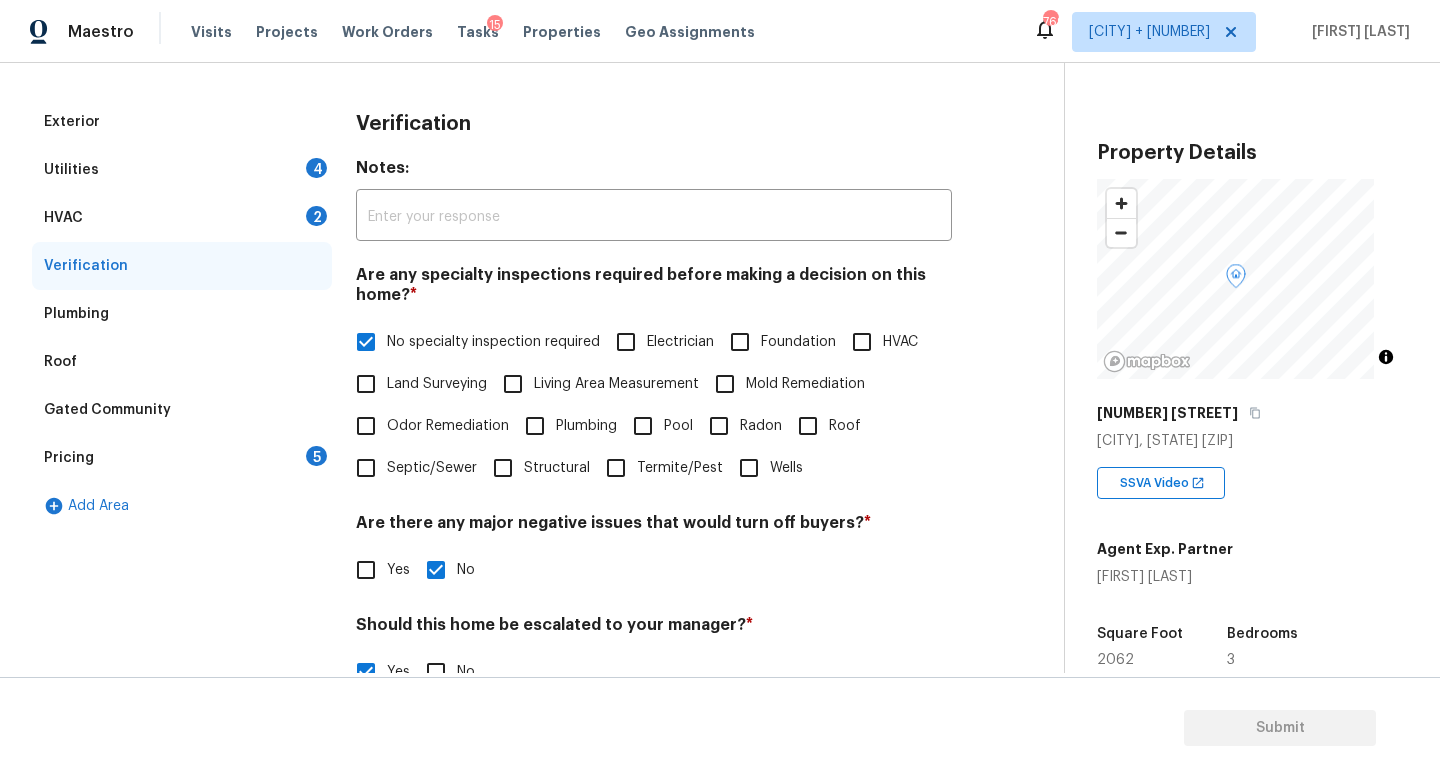 click on "Utilities 4" at bounding box center [182, 170] 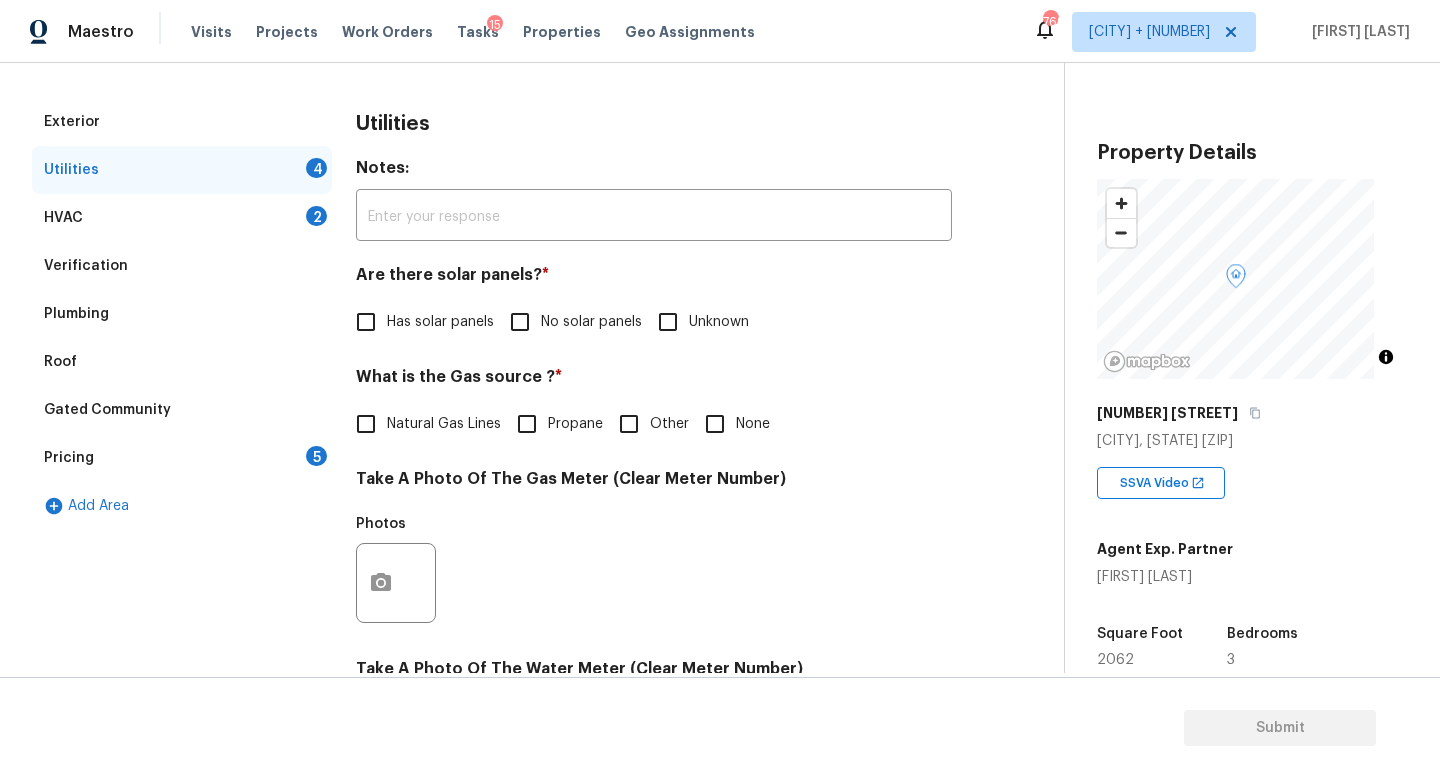 click on "No solar panels" at bounding box center [570, 322] 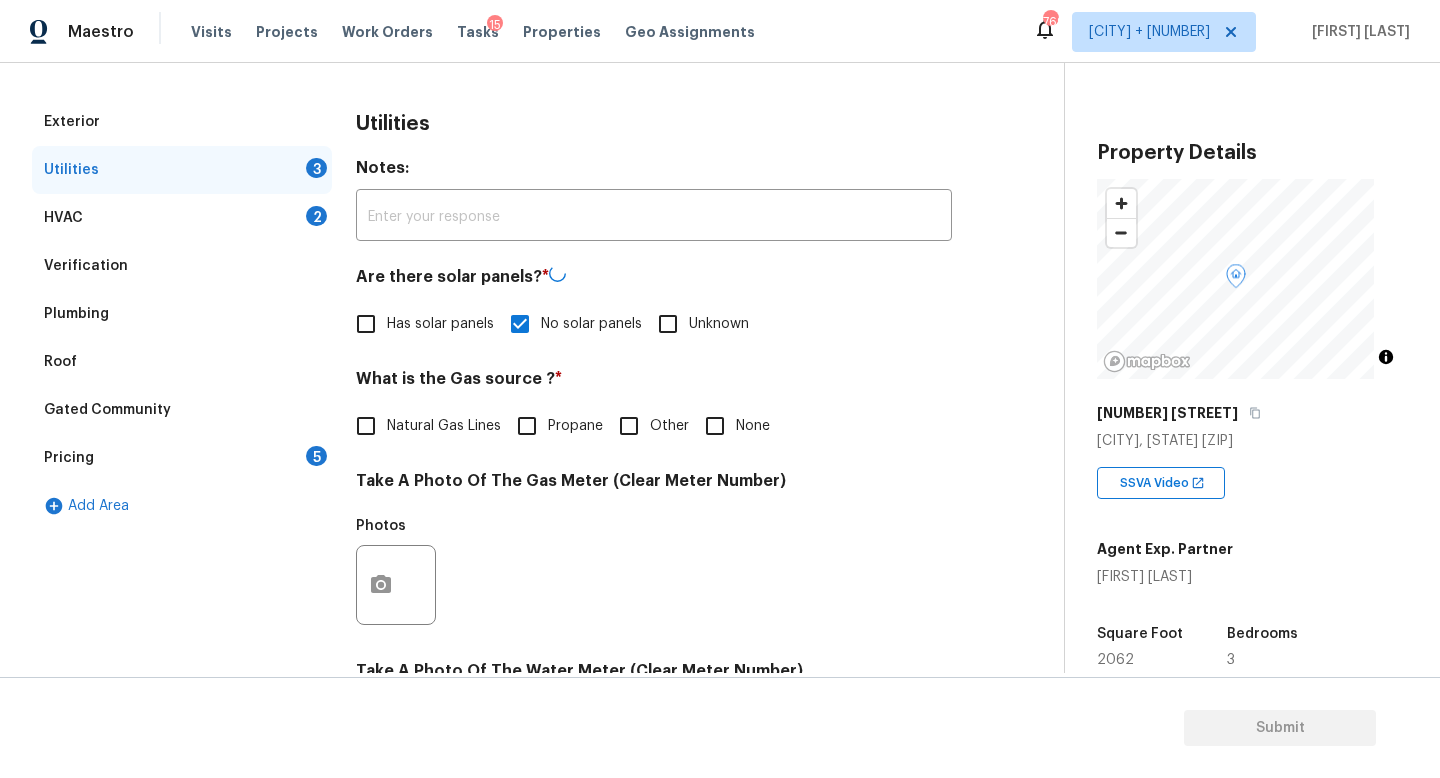click on "Natural Gas Lines" at bounding box center [423, 426] 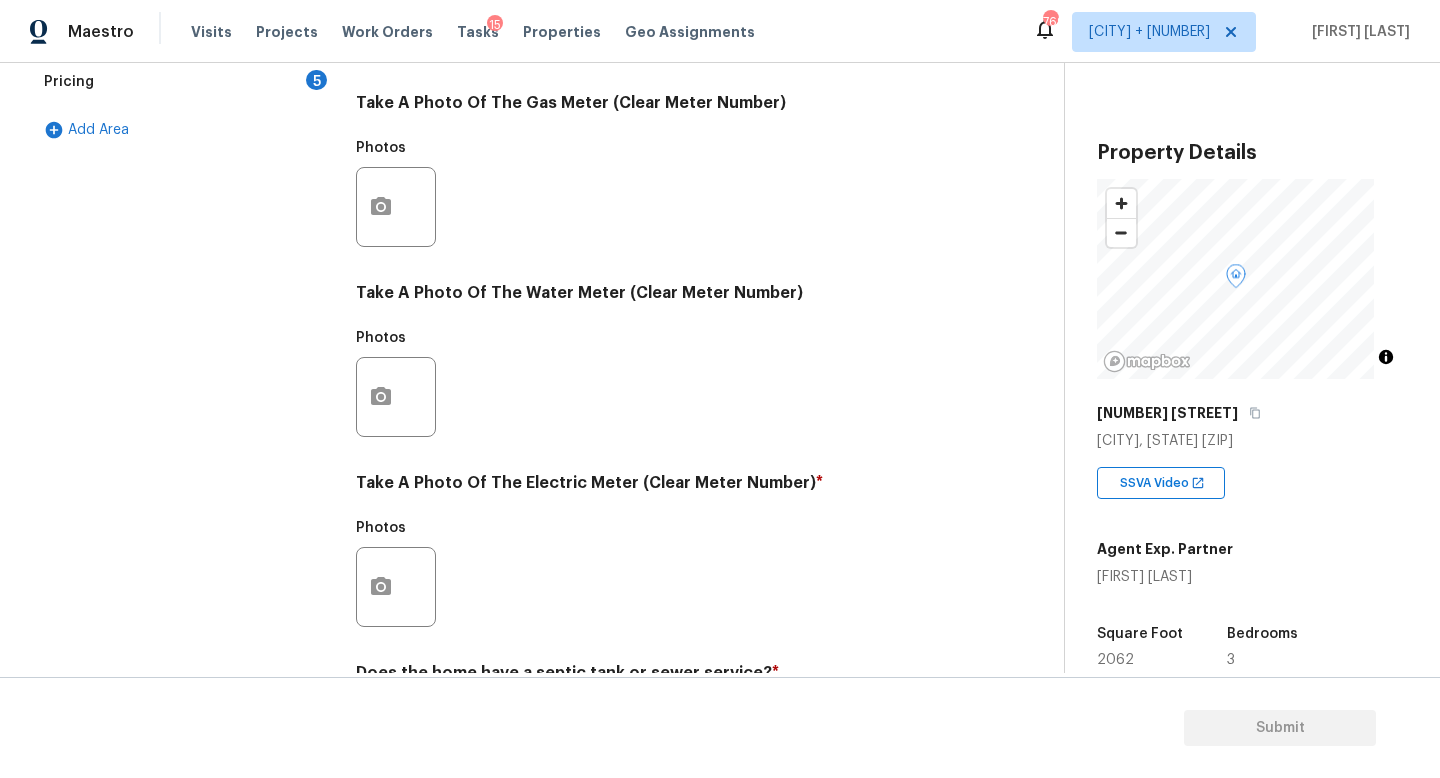 scroll, scrollTop: 742, scrollLeft: 0, axis: vertical 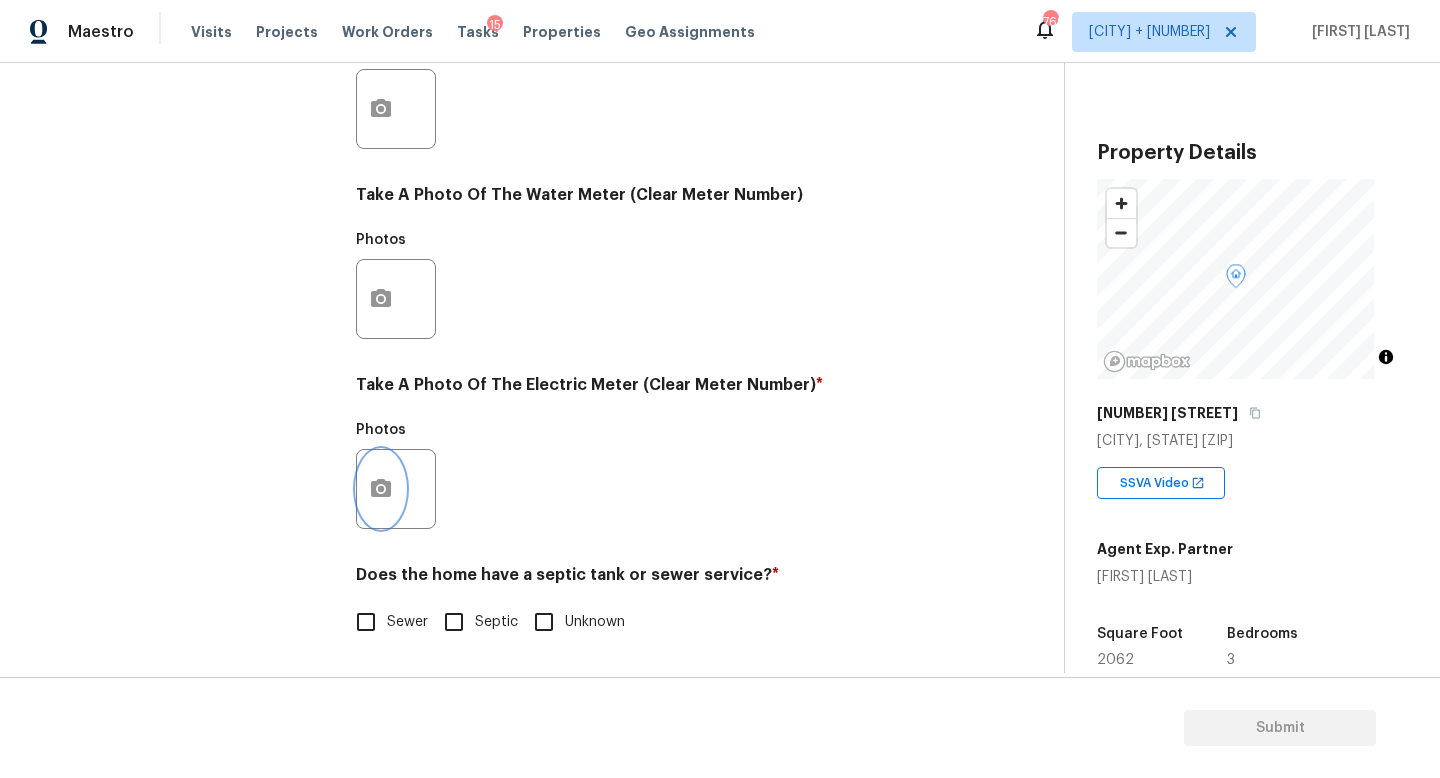 click at bounding box center (381, 489) 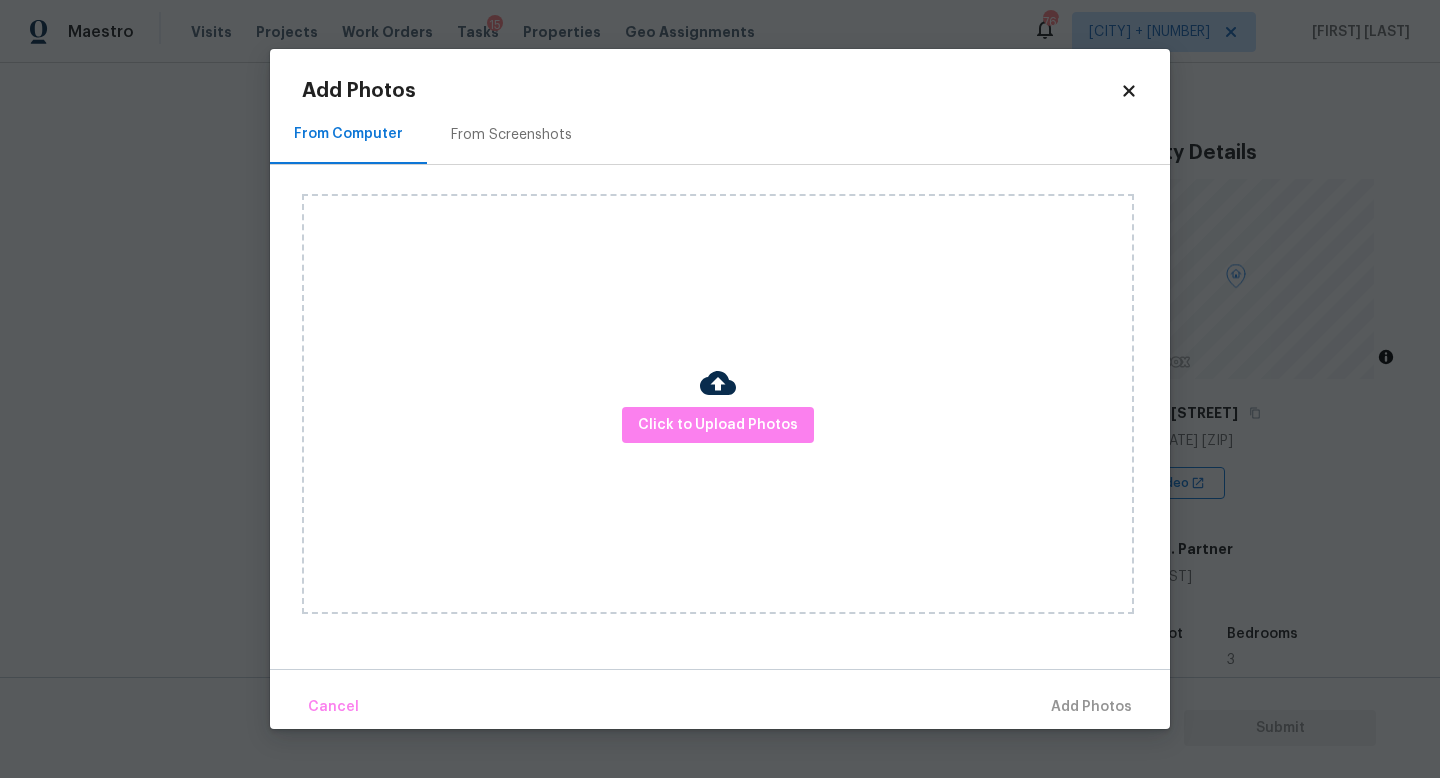 click on "Click to Upload Photos" at bounding box center (718, 404) 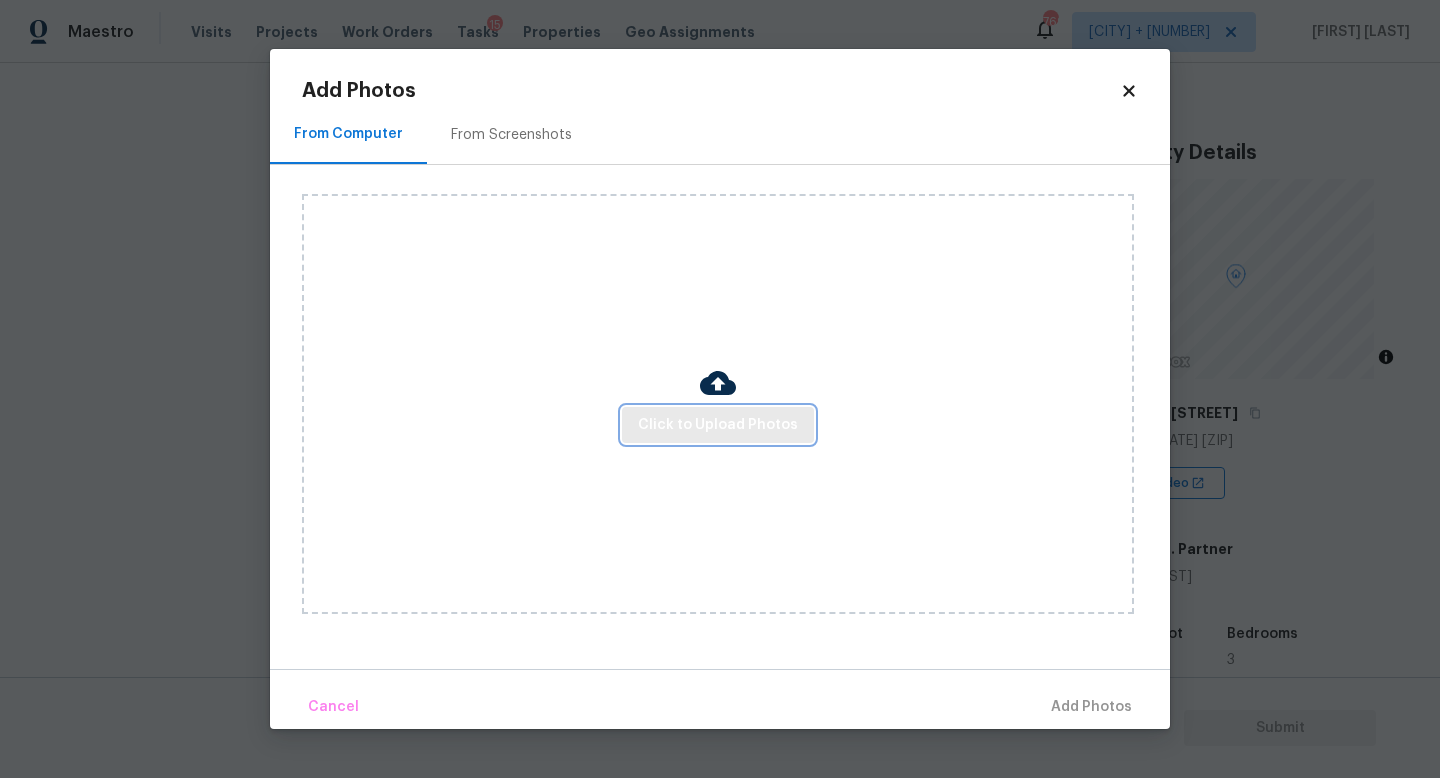 click on "Click to Upload Photos" at bounding box center [718, 425] 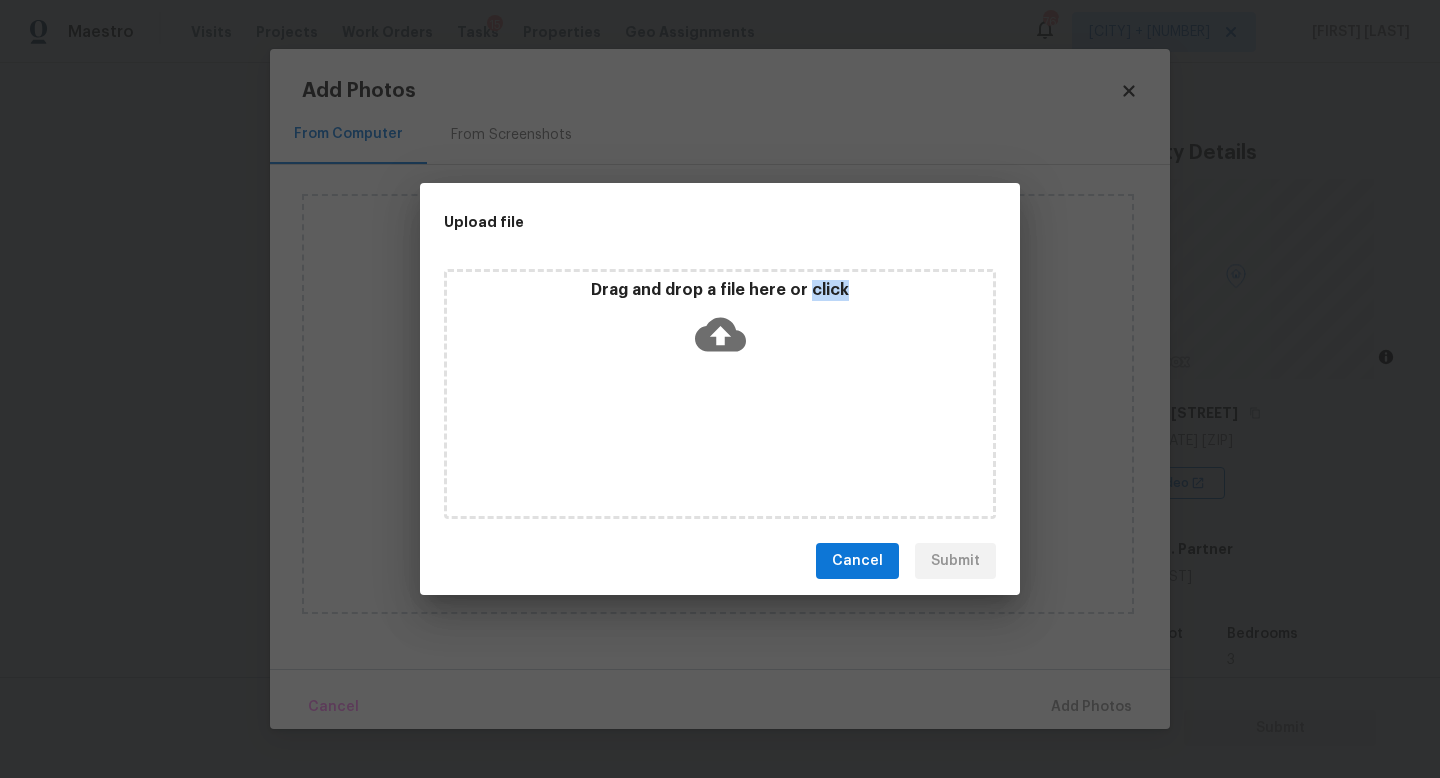 click on "Drag and drop a file here or click" at bounding box center (720, 394) 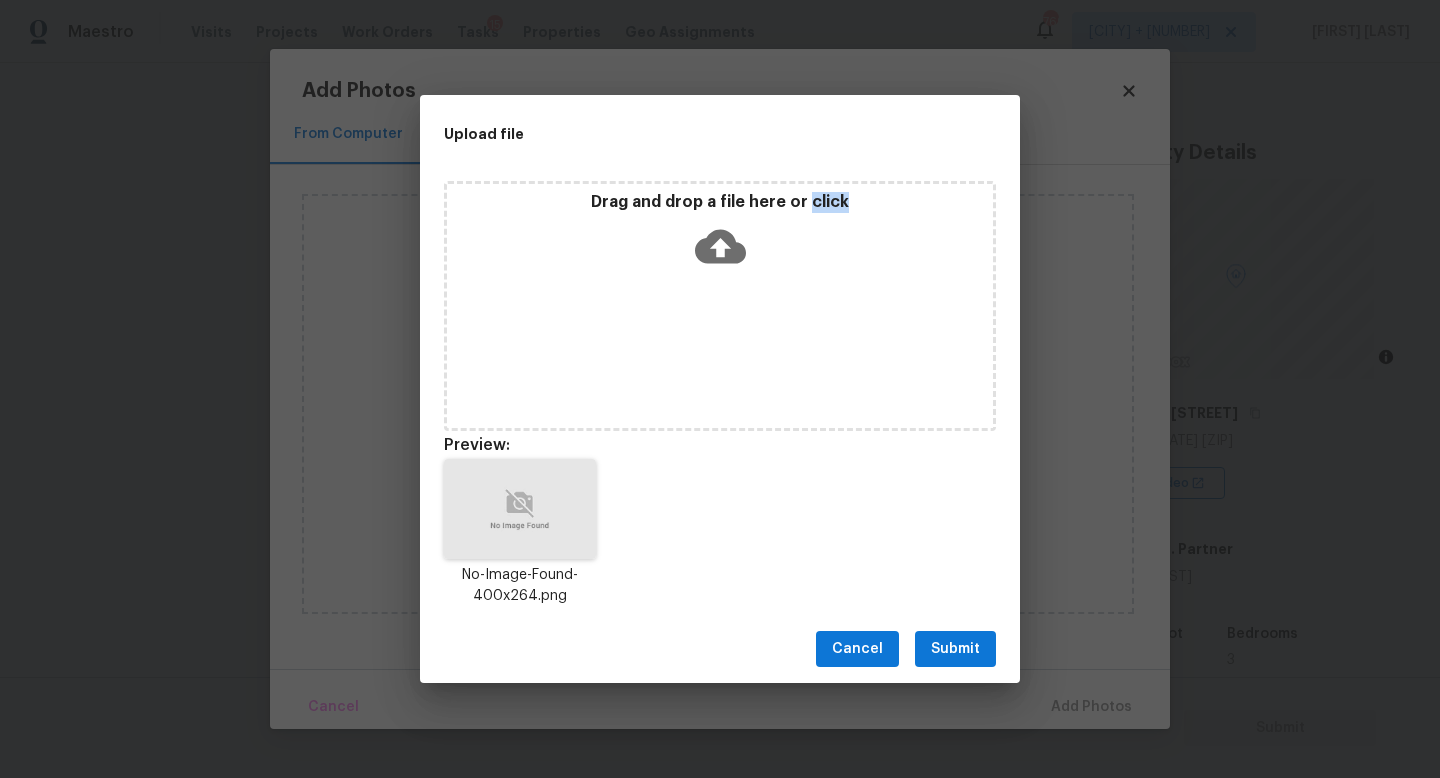 click on "Submit" at bounding box center [955, 649] 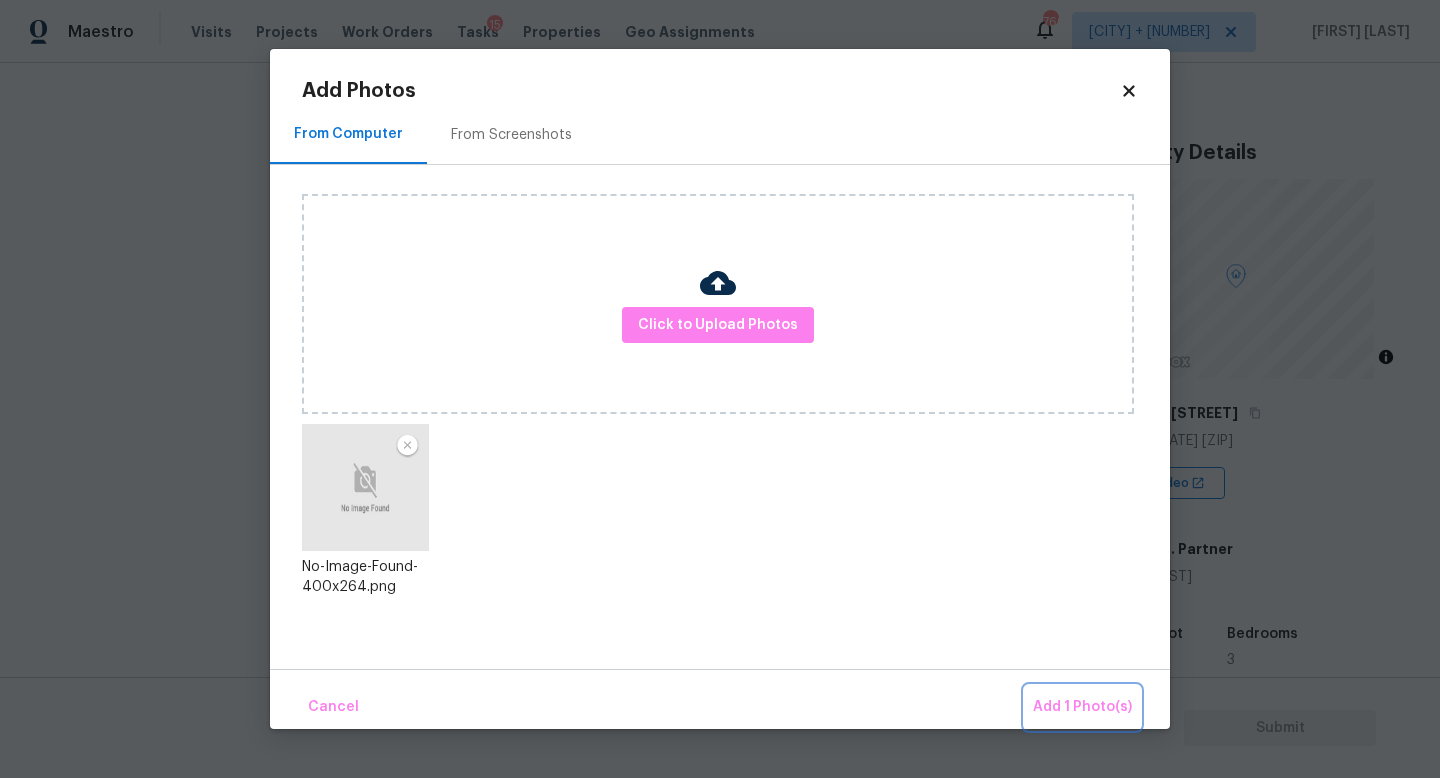 click on "Add 1 Photo(s)" at bounding box center [1082, 707] 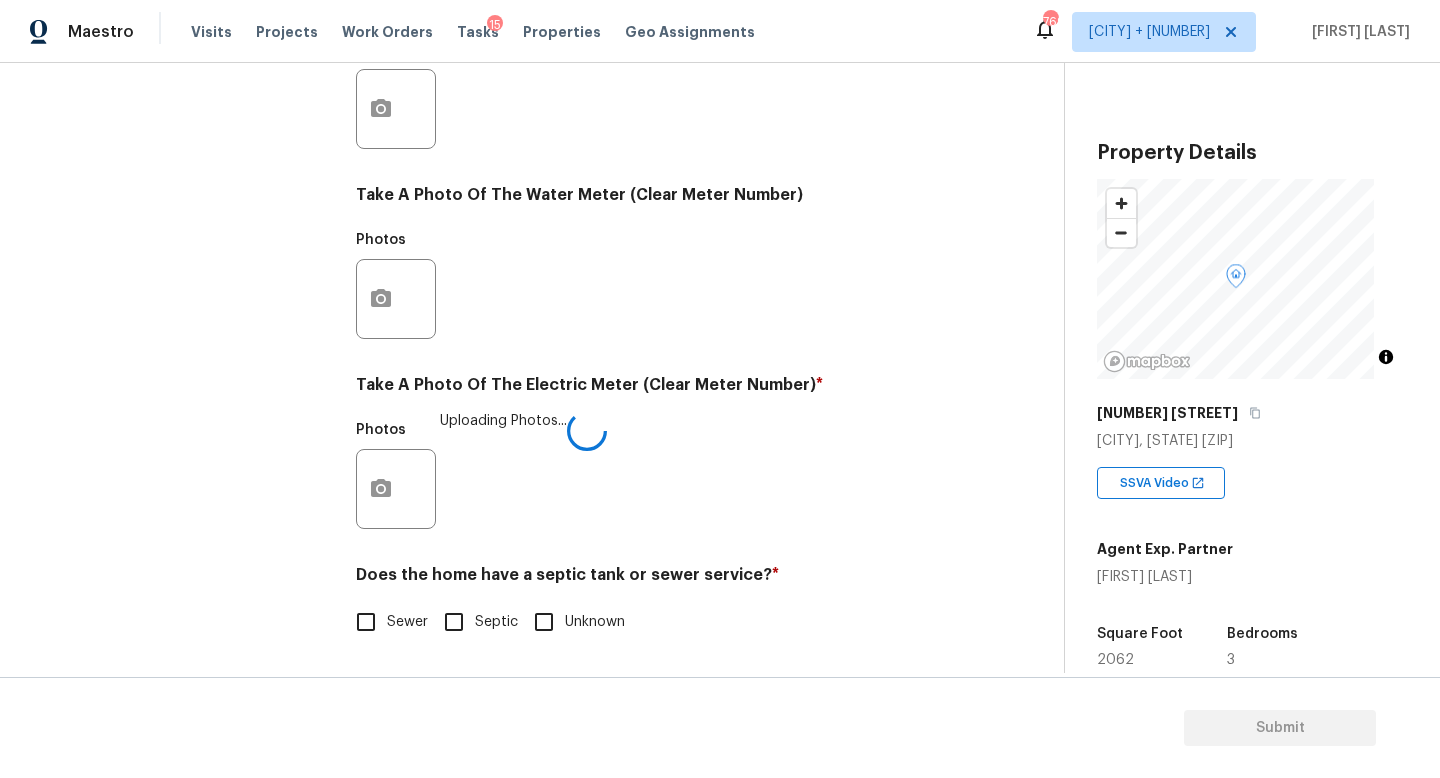 click on "Sewer" at bounding box center (386, 622) 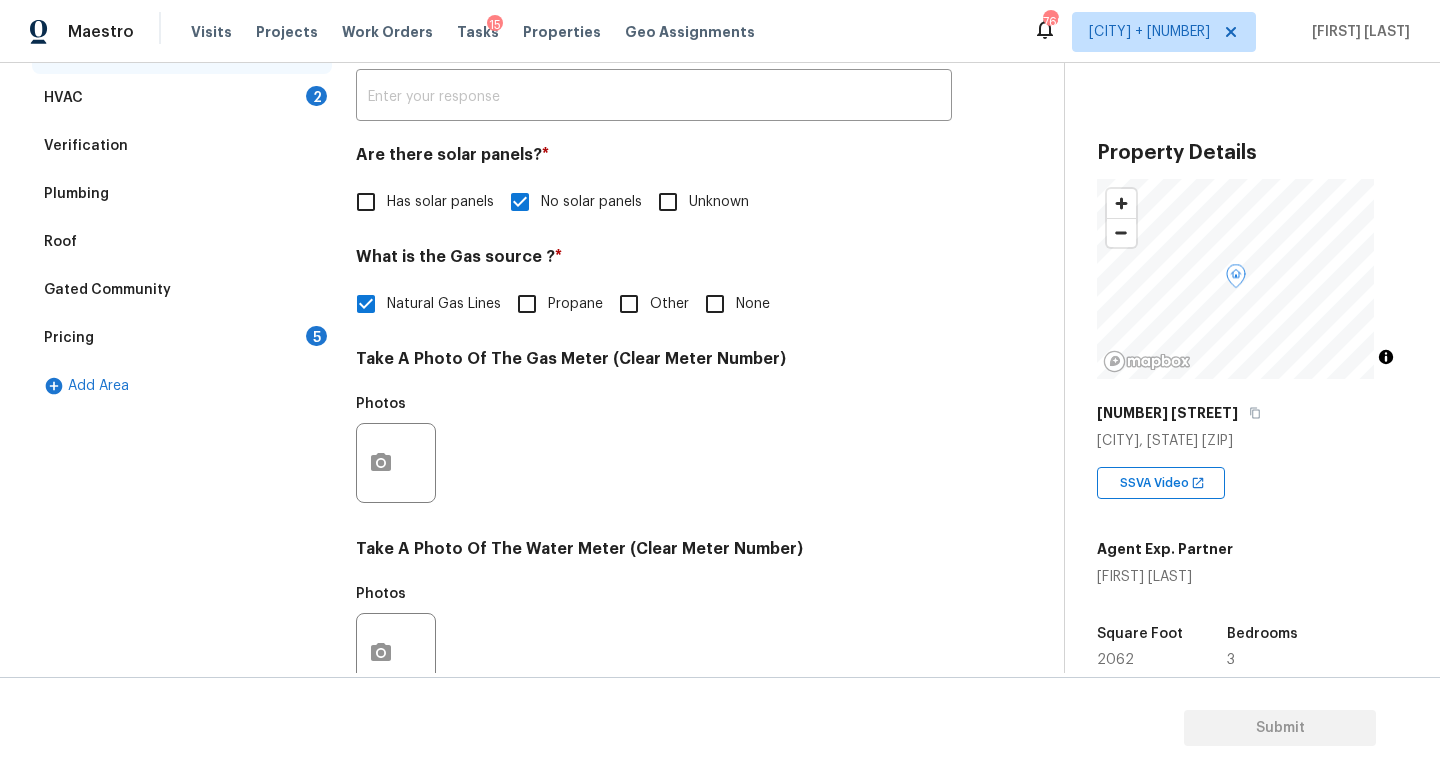 scroll, scrollTop: 322, scrollLeft: 0, axis: vertical 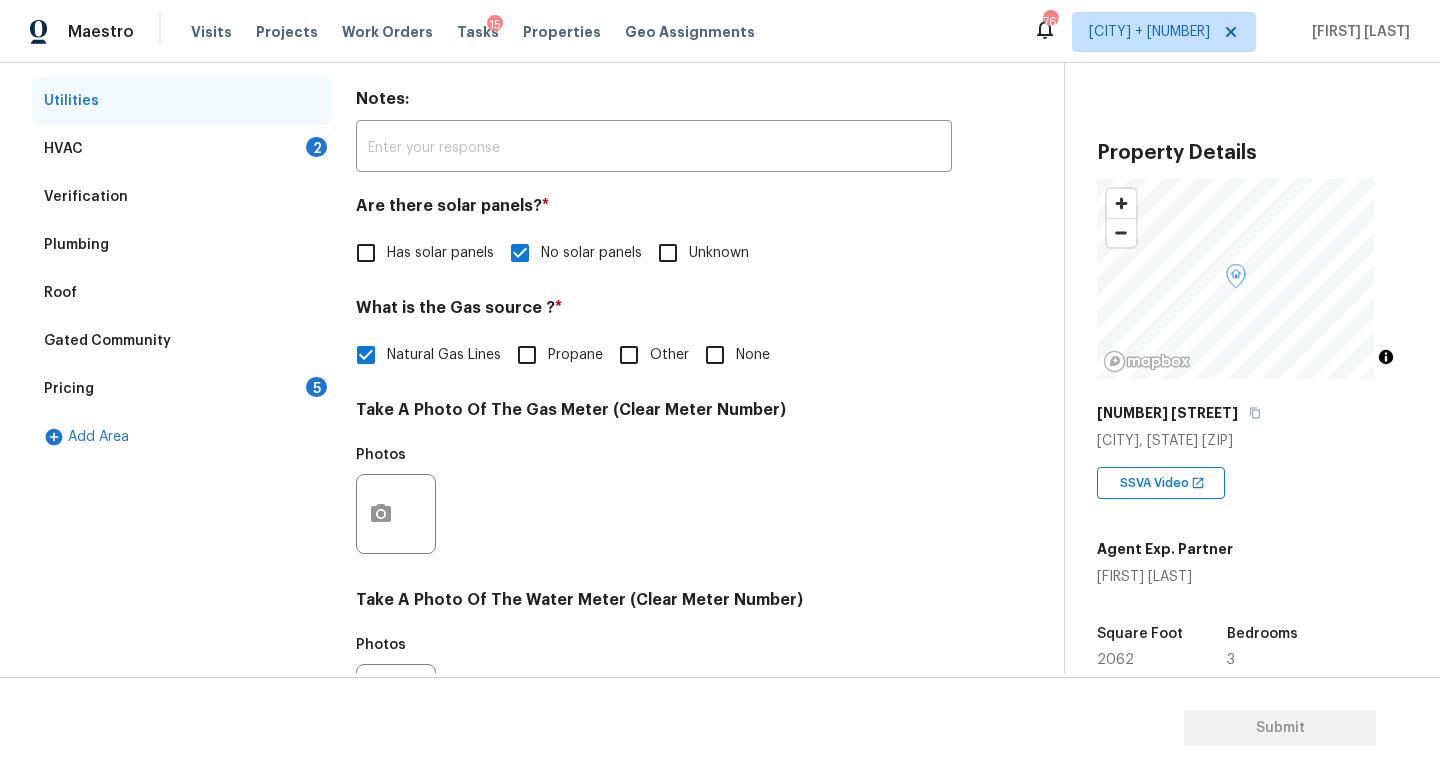 click on "Pricing 5" at bounding box center [182, 389] 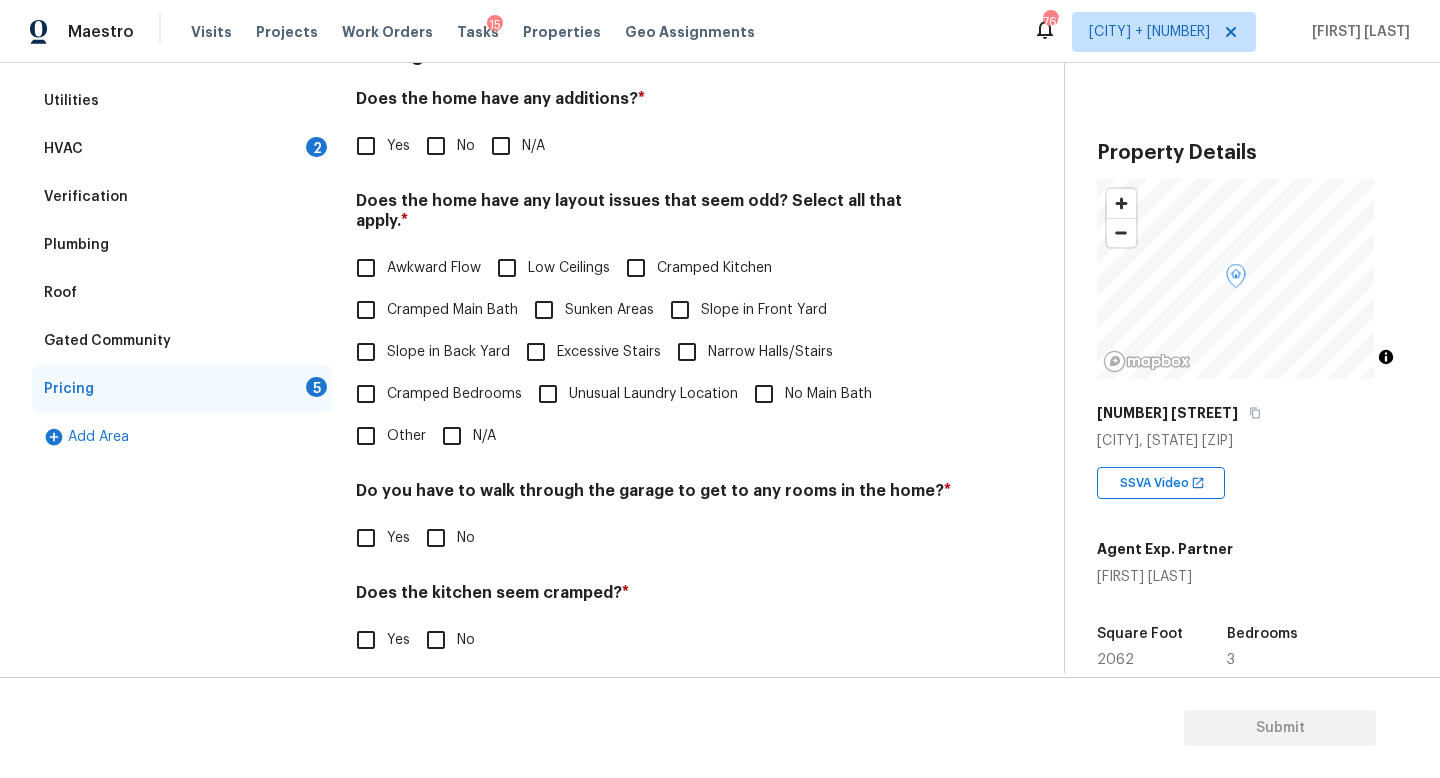 click on "No" at bounding box center [466, 146] 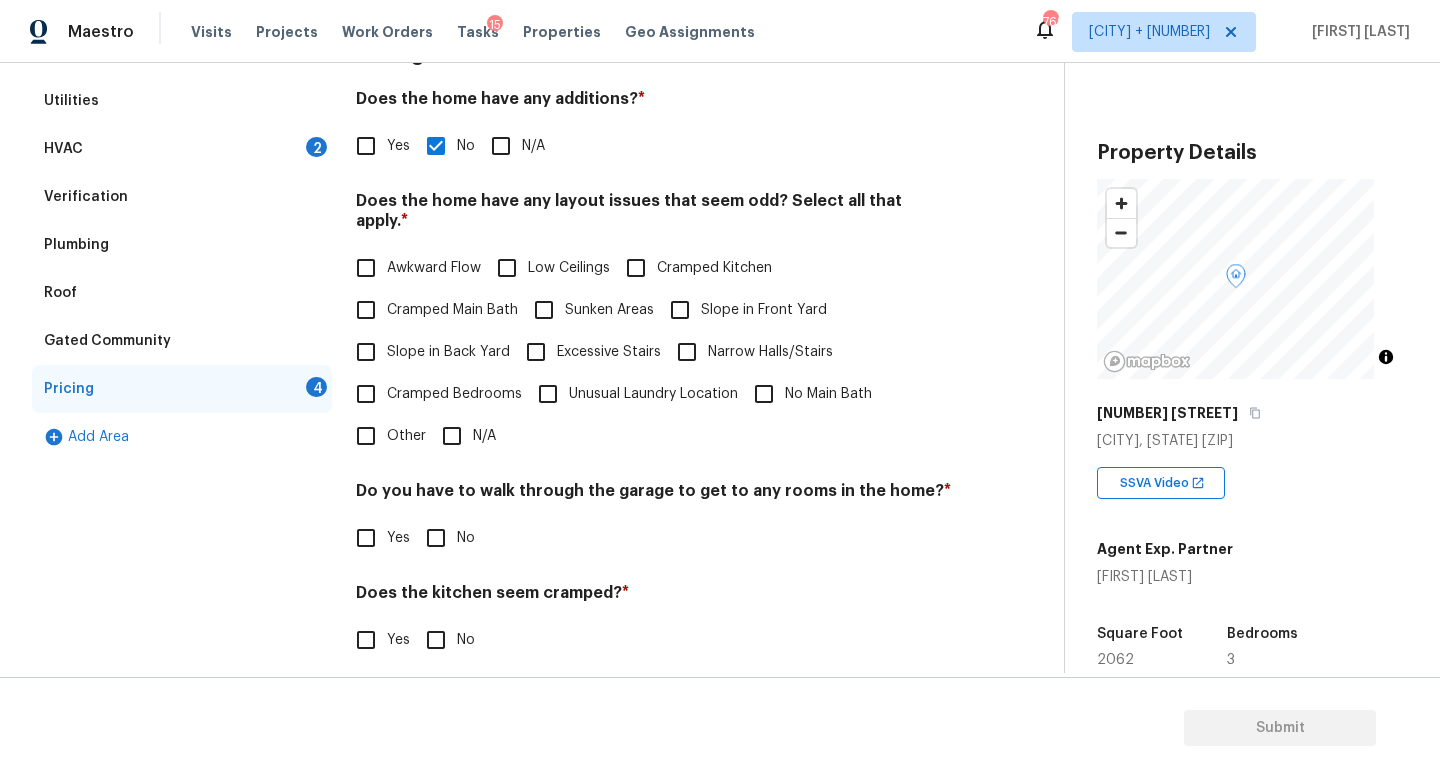 click on "N/A" at bounding box center [452, 436] 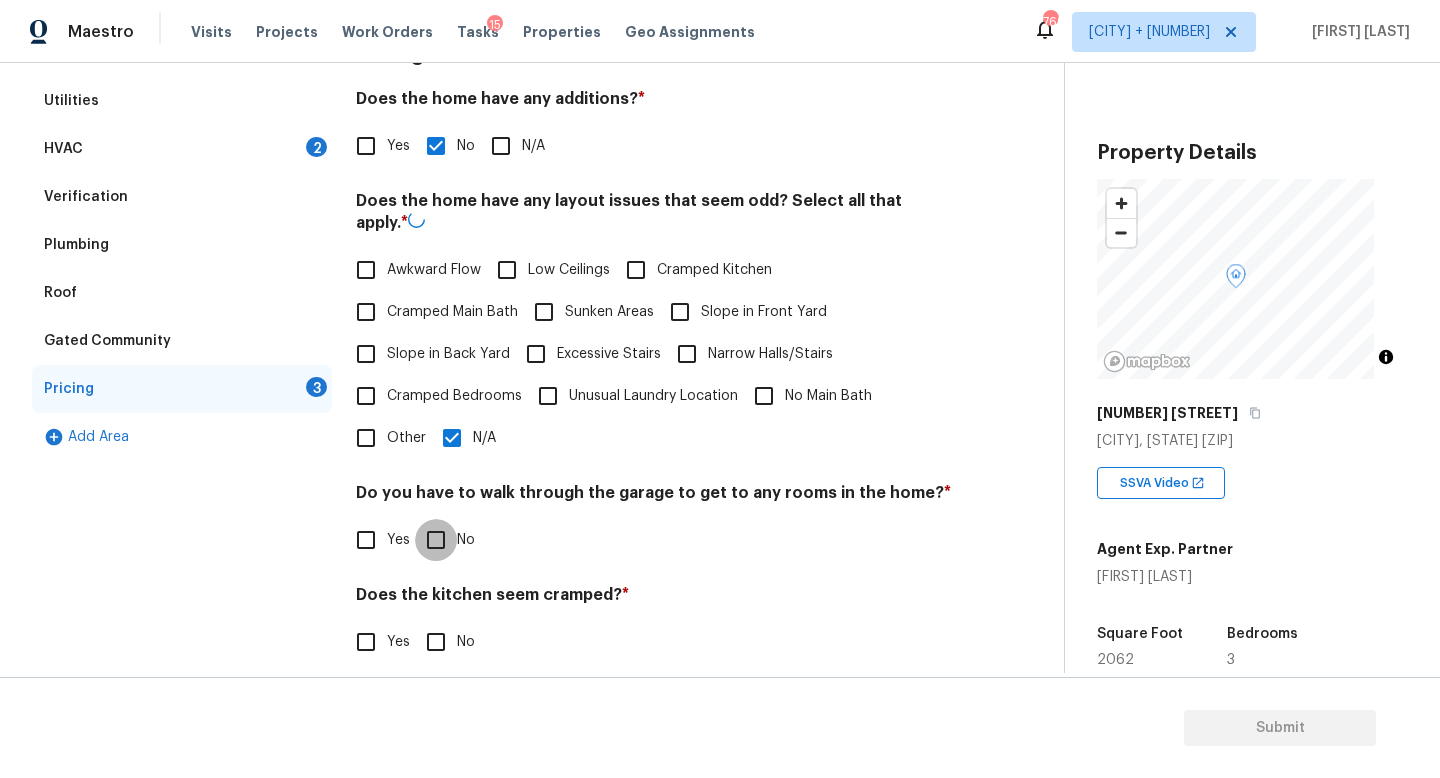 click on "No" at bounding box center [436, 540] 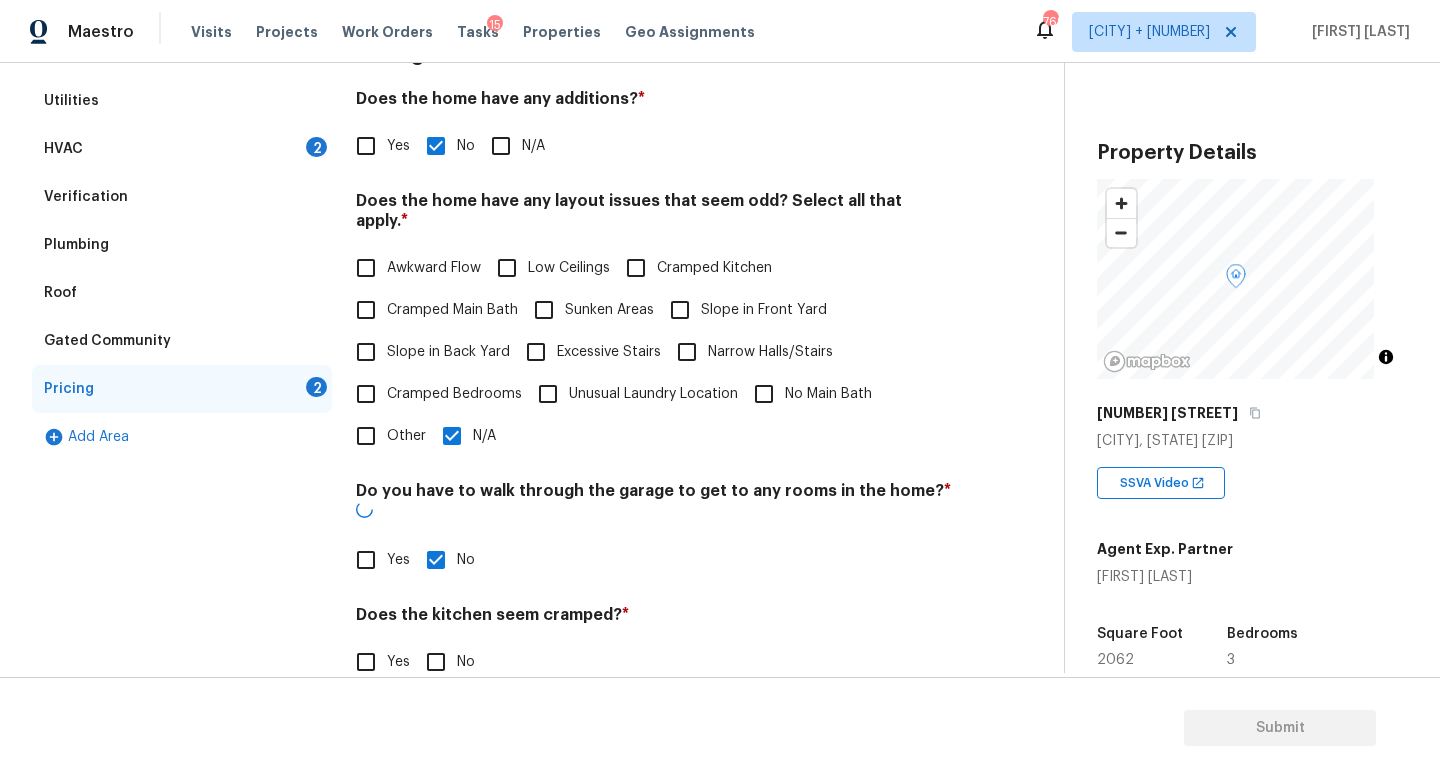 click on "No" at bounding box center (436, 662) 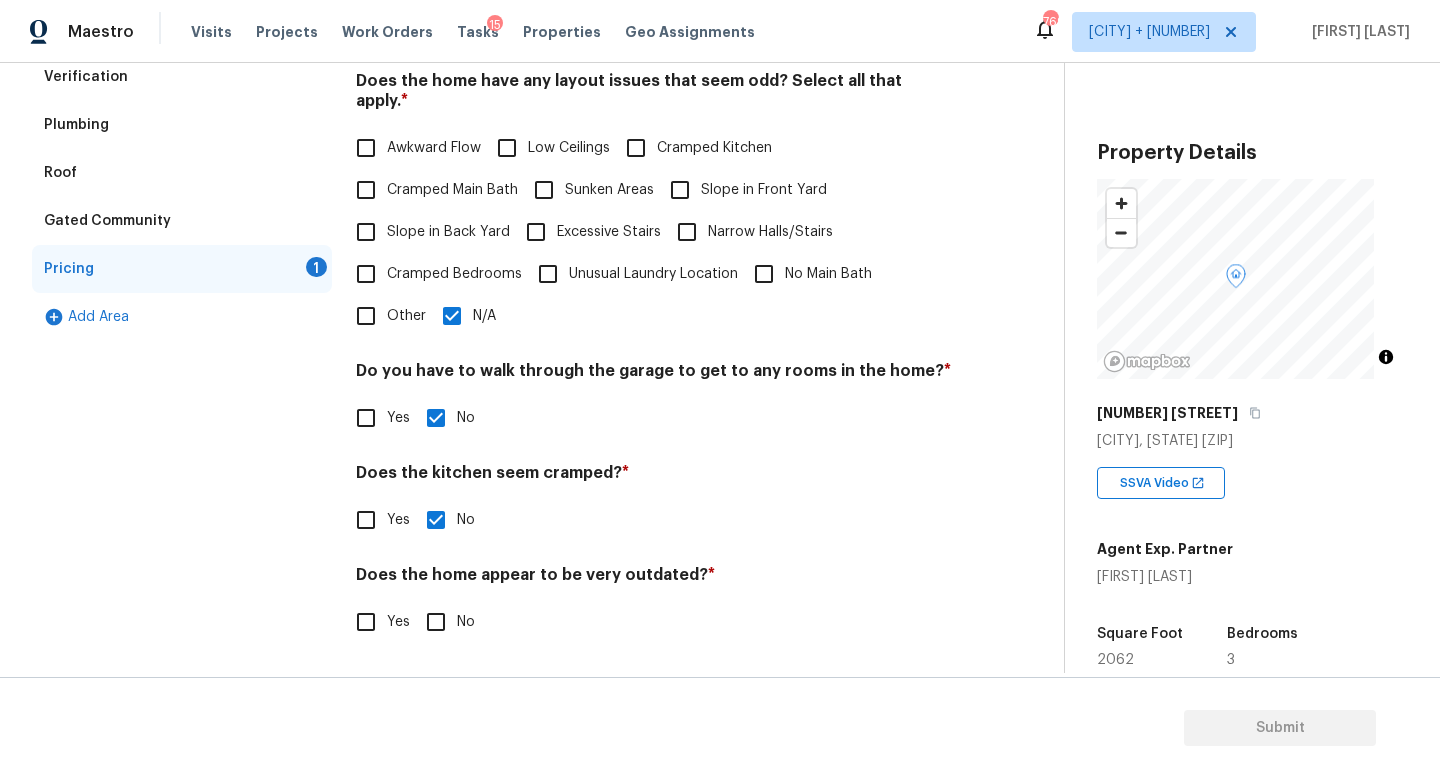 click on "No" at bounding box center [436, 622] 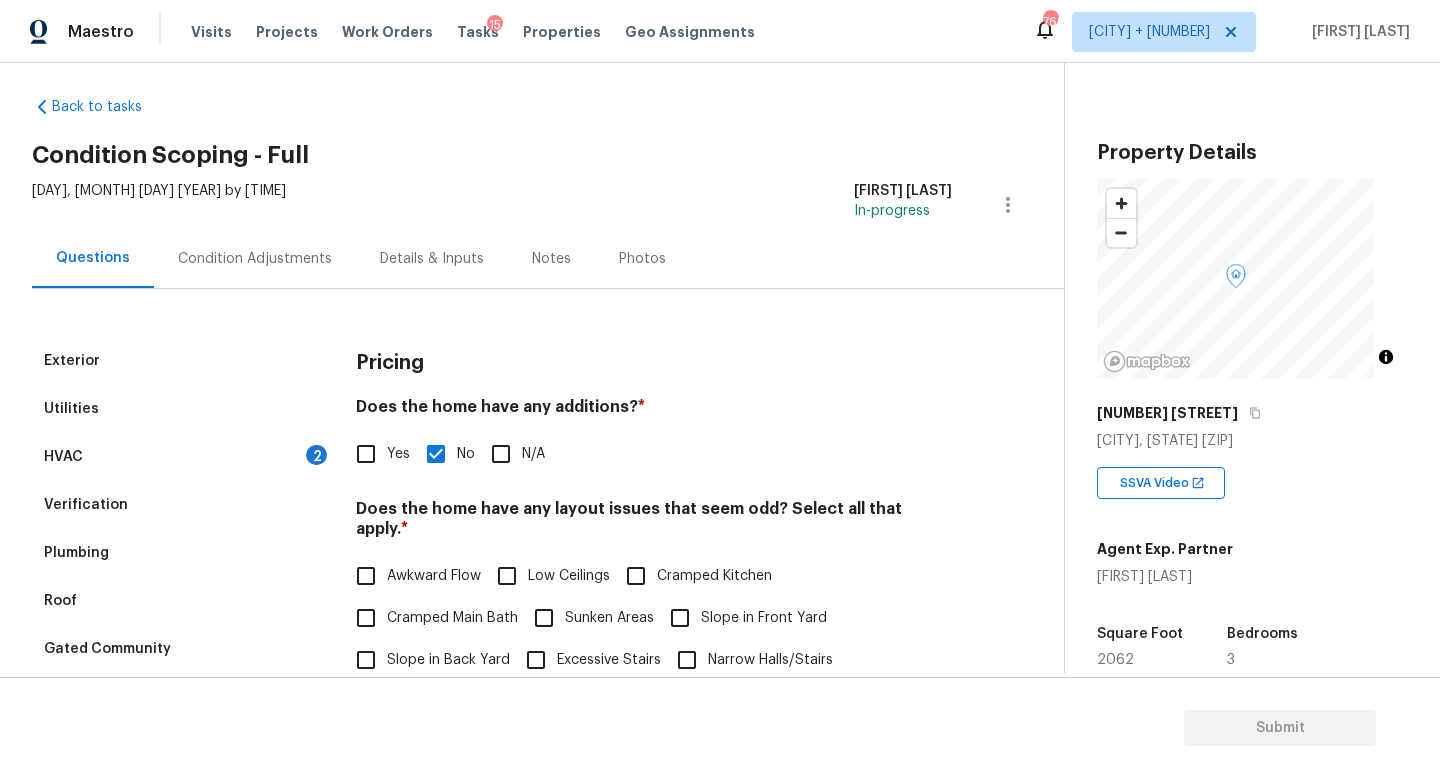 scroll, scrollTop: 0, scrollLeft: 0, axis: both 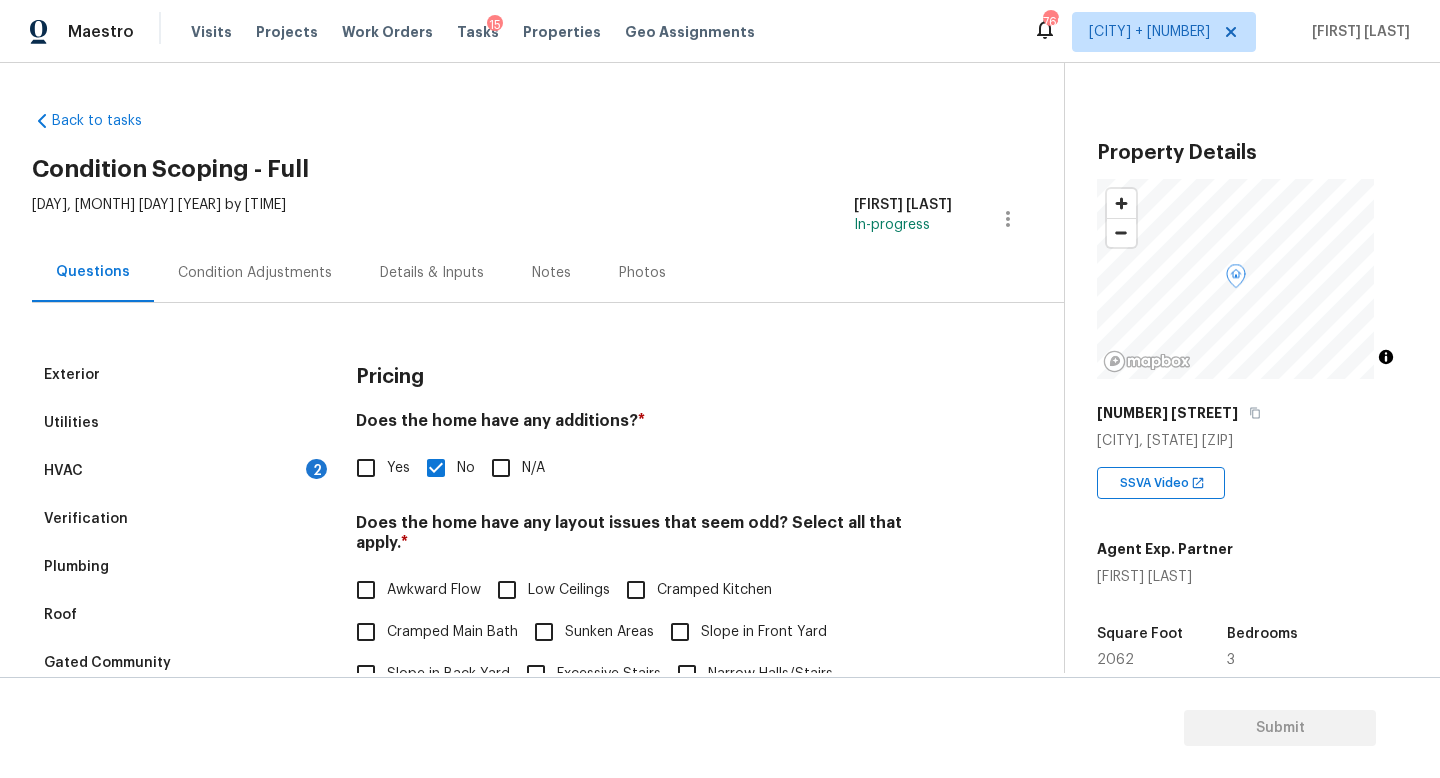 click on "Details & Inputs" at bounding box center [432, 273] 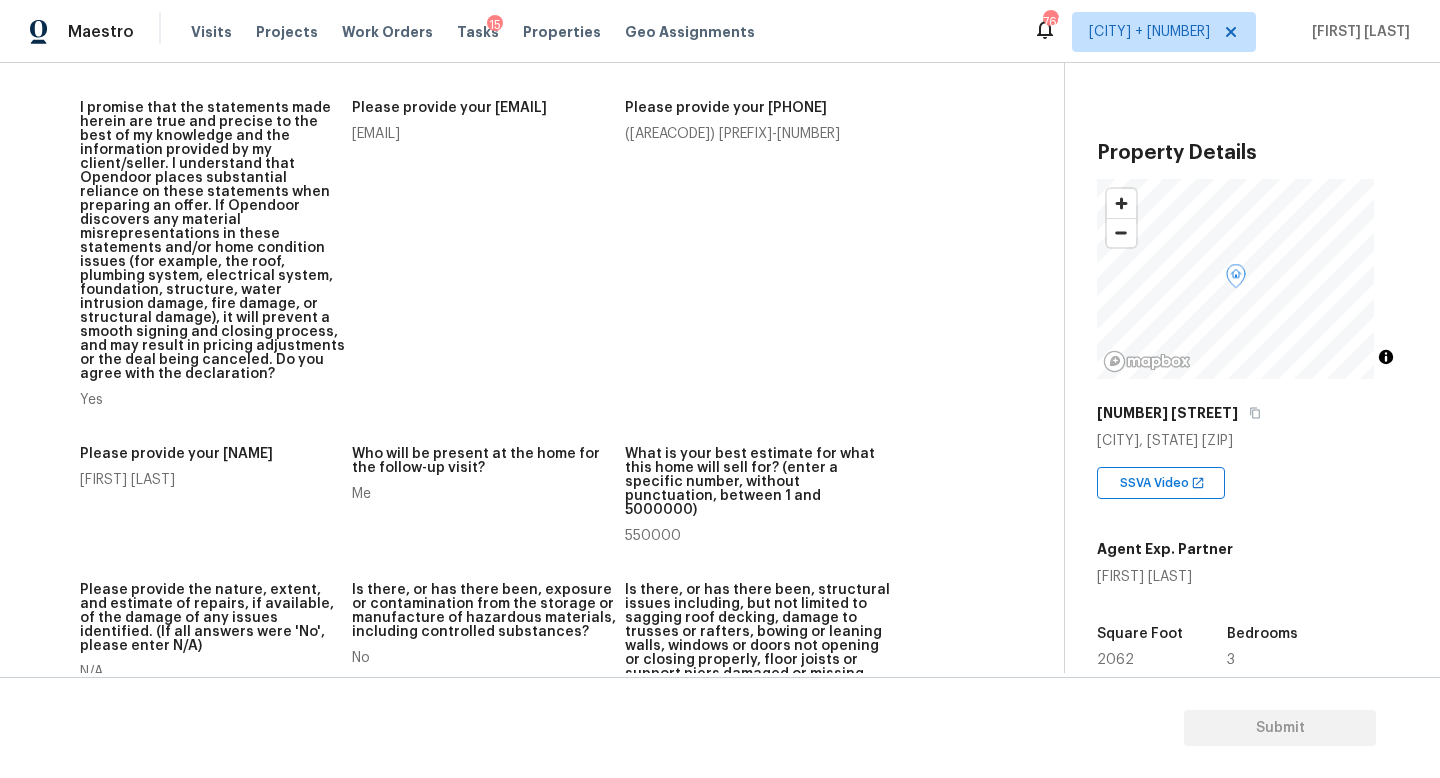 scroll, scrollTop: 0, scrollLeft: 0, axis: both 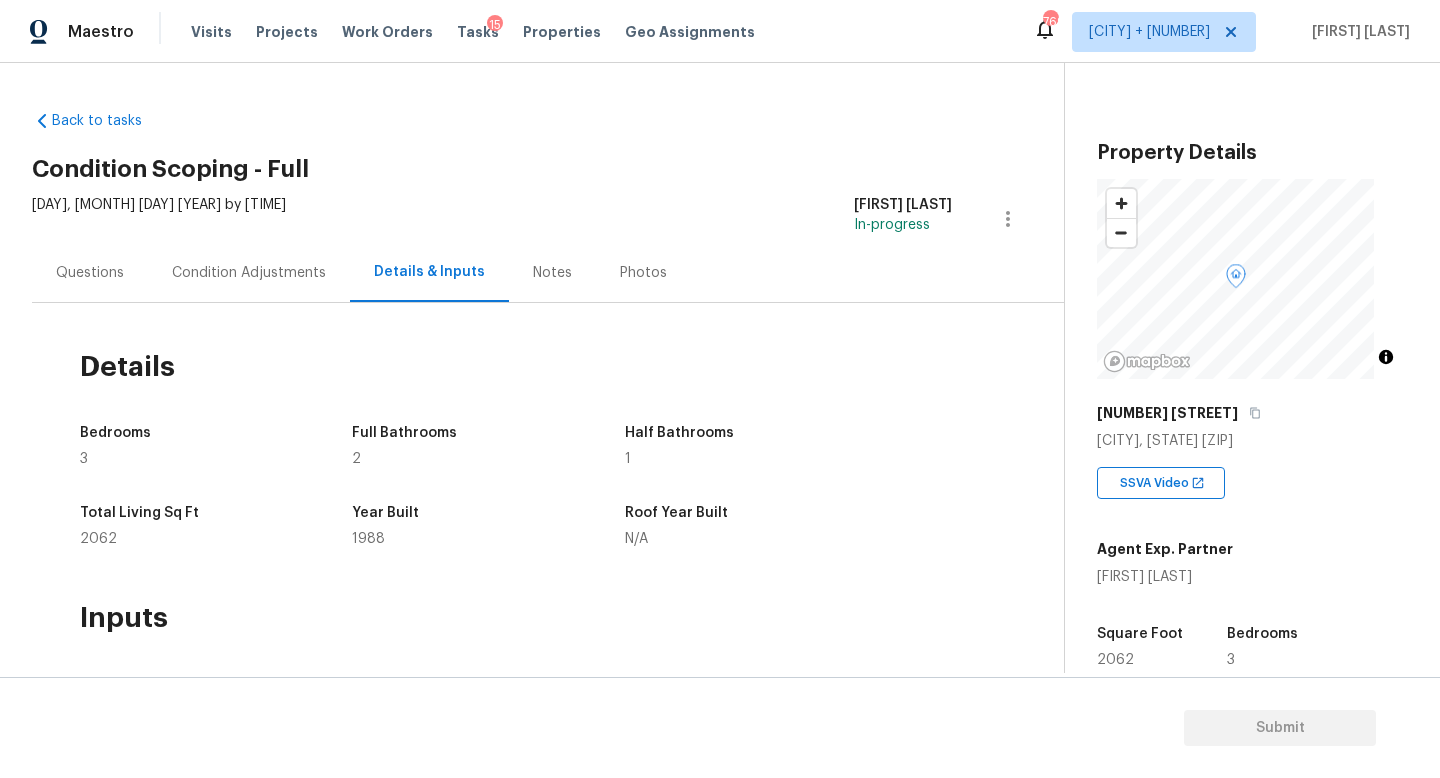 click on "Questions" at bounding box center [90, 273] 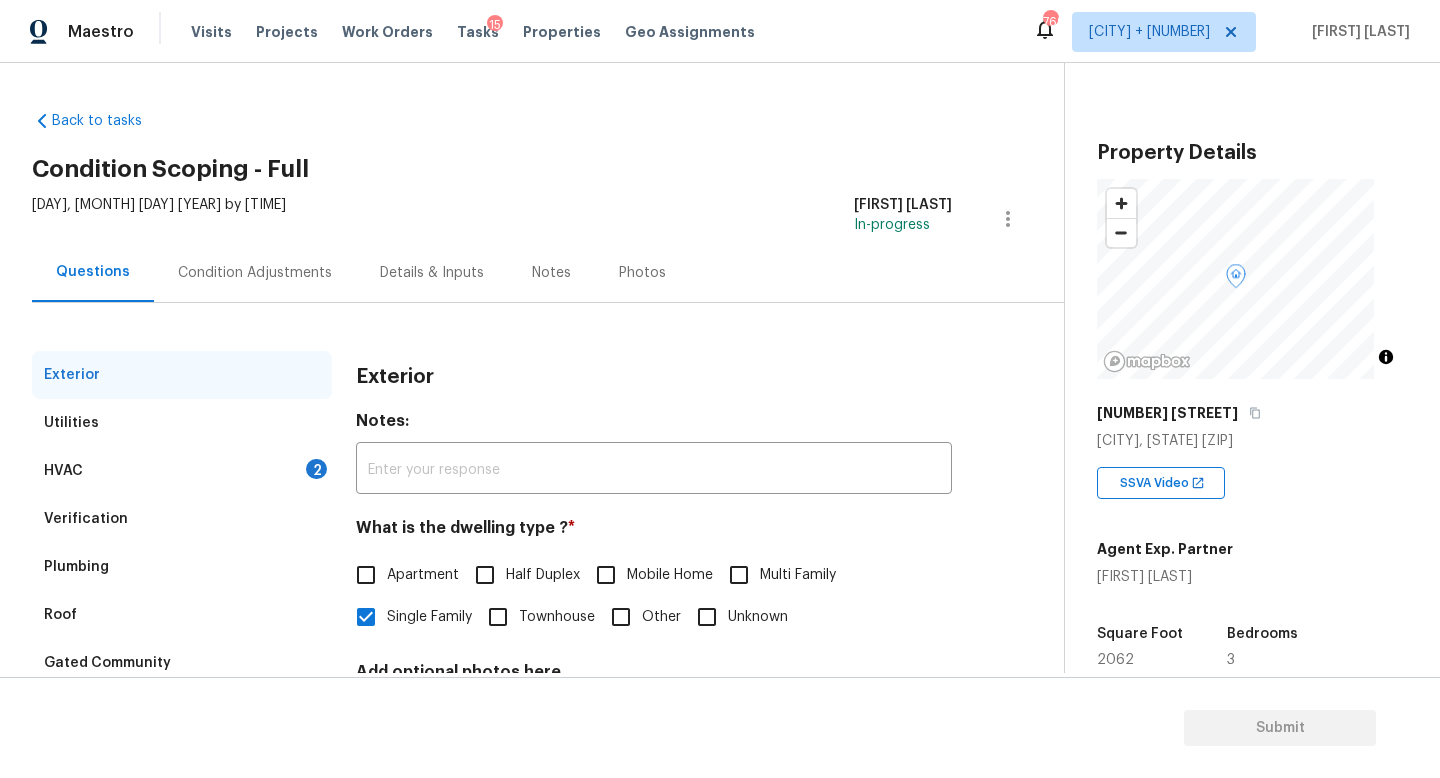 click on "Condition Adjustments" at bounding box center (255, 273) 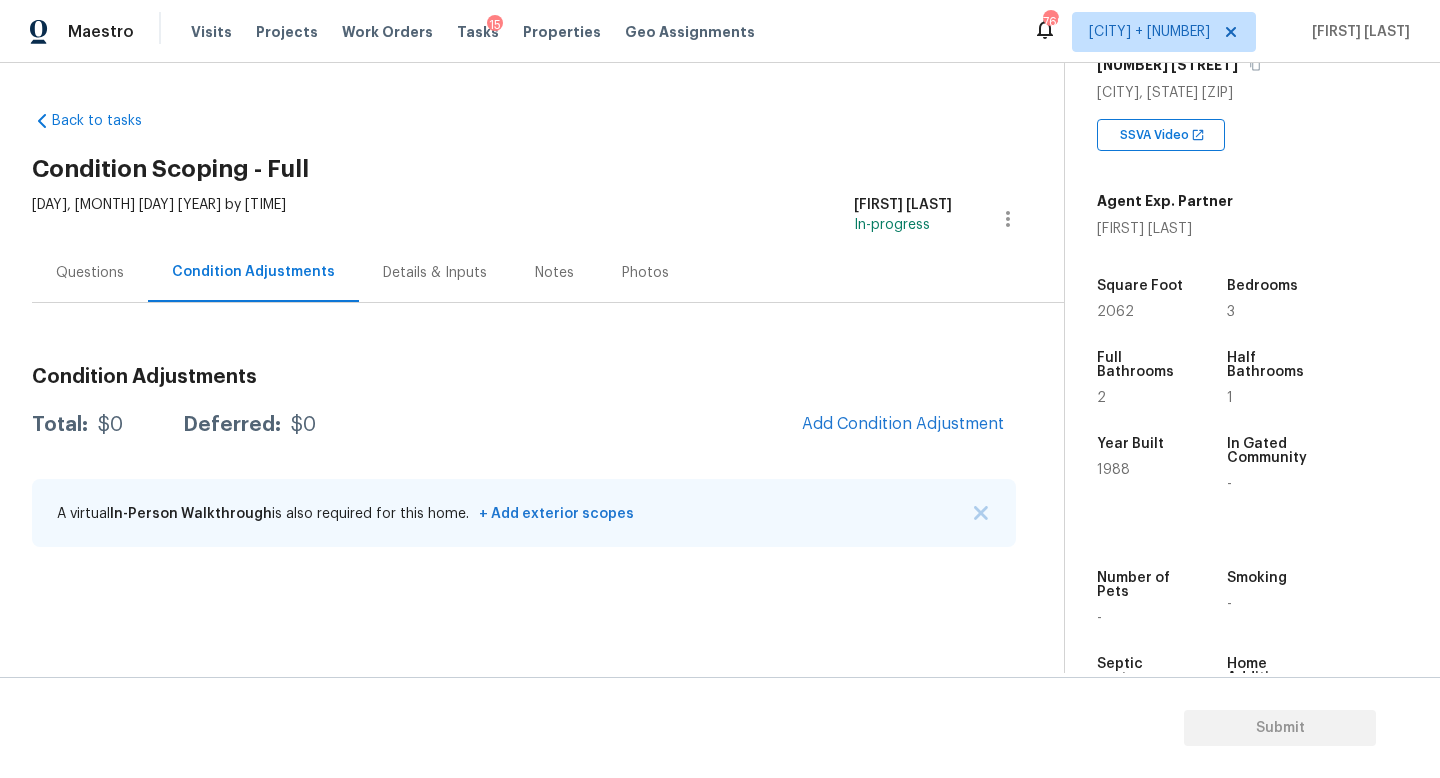 scroll, scrollTop: 404, scrollLeft: 0, axis: vertical 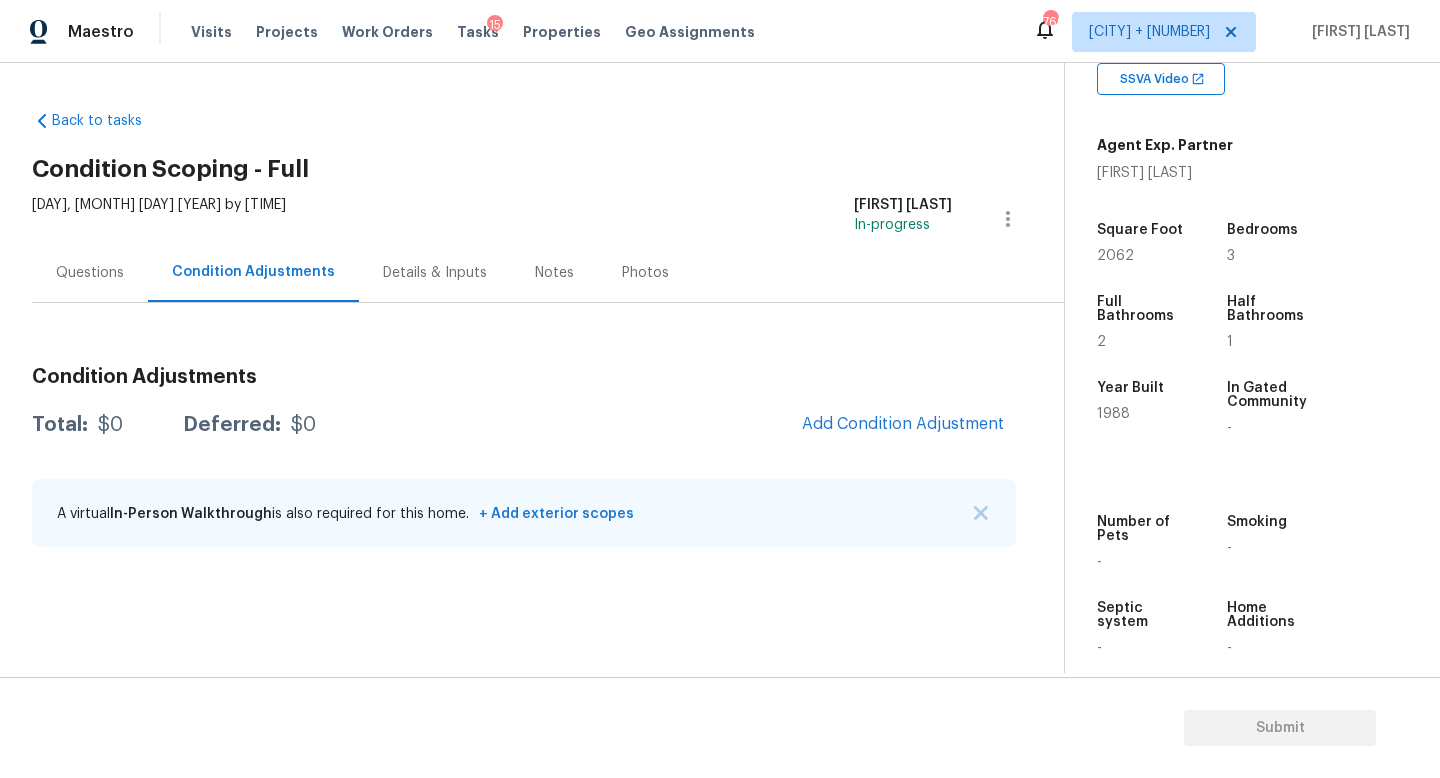 click on "Condition Adjustments Total:  $0 Deferred:  $0 Add Condition Adjustment A virtual  In-Person Walkthrough  is also required for this home.   + Add exterior scopes" at bounding box center (524, 434) 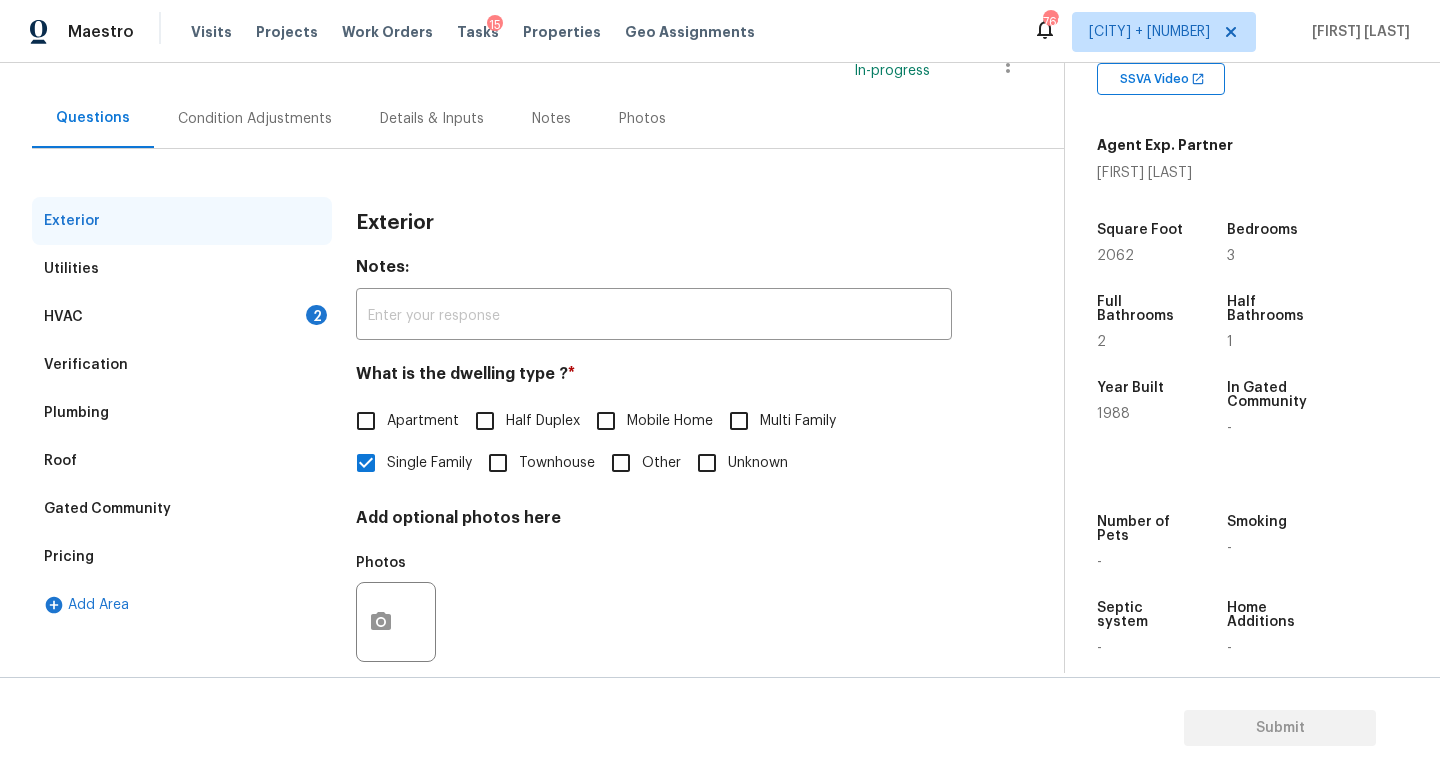 scroll, scrollTop: 0, scrollLeft: 0, axis: both 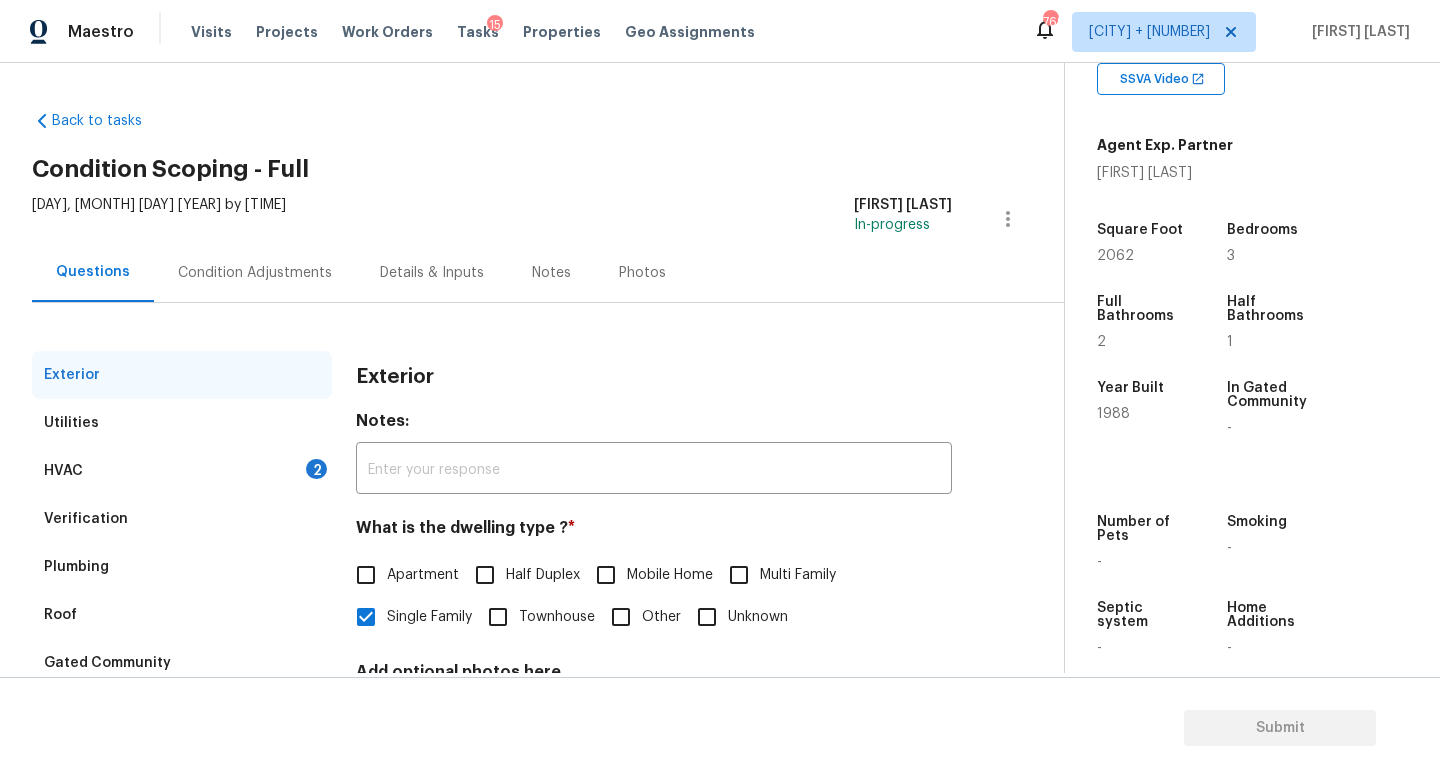 click on "HVAC 2" at bounding box center (182, 471) 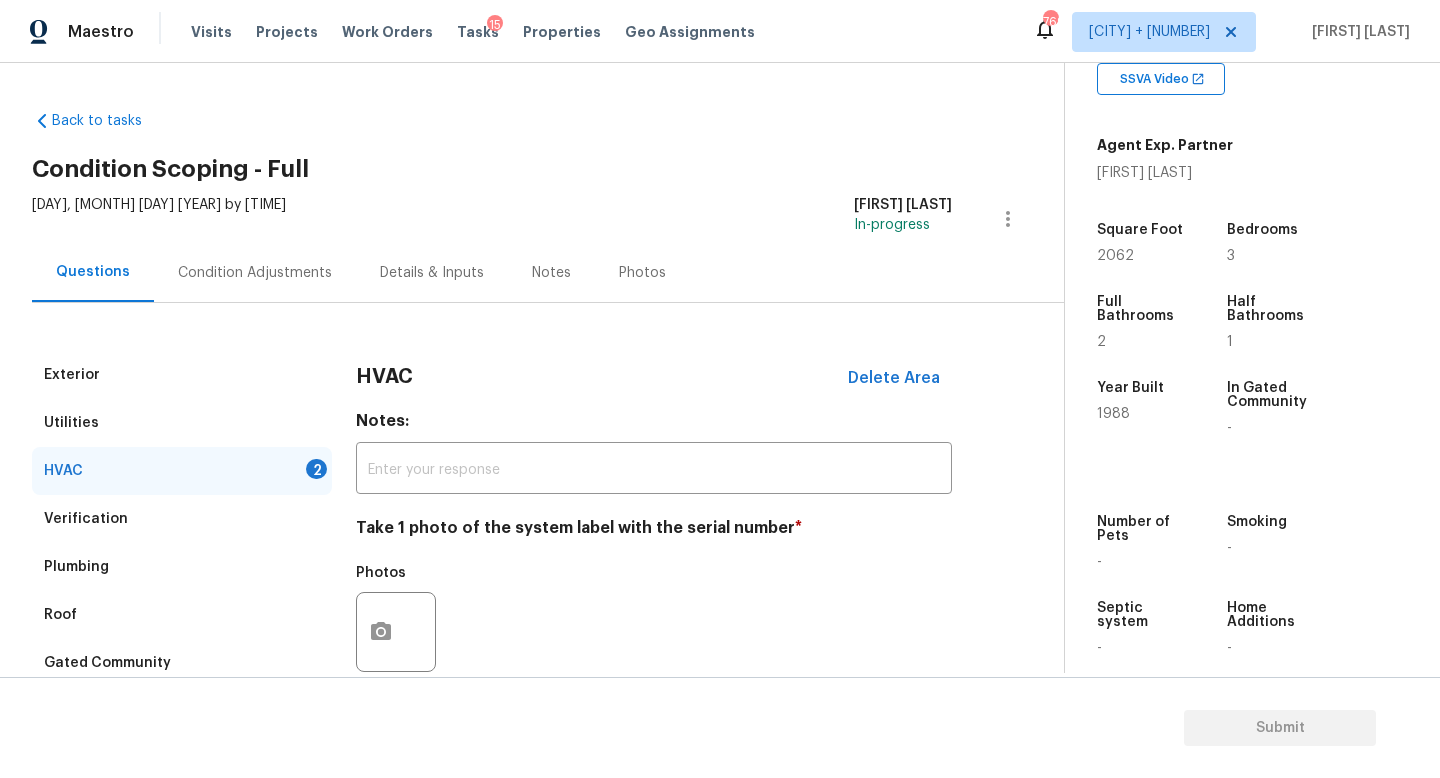 click on "Condition Adjustments" at bounding box center [255, 272] 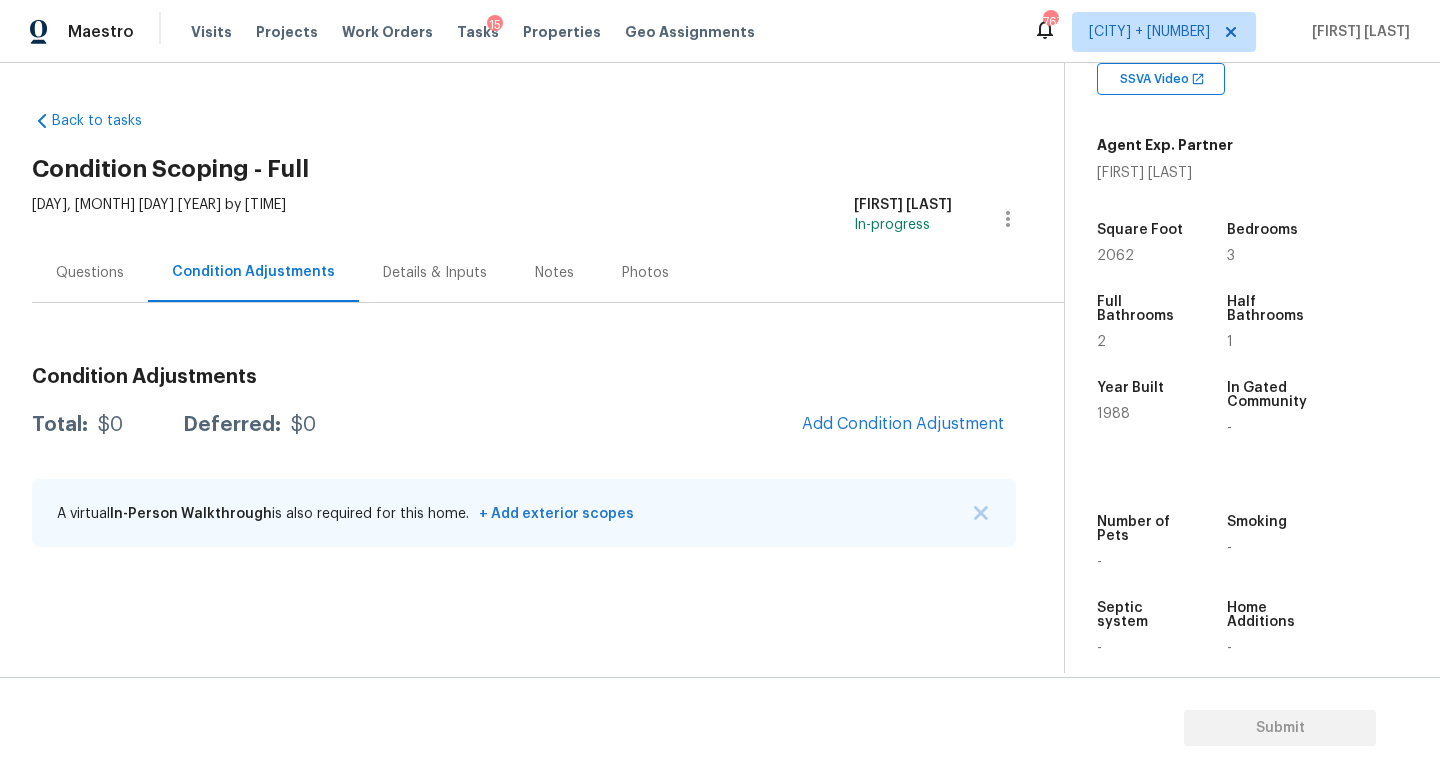 click on "Questions" at bounding box center (90, 273) 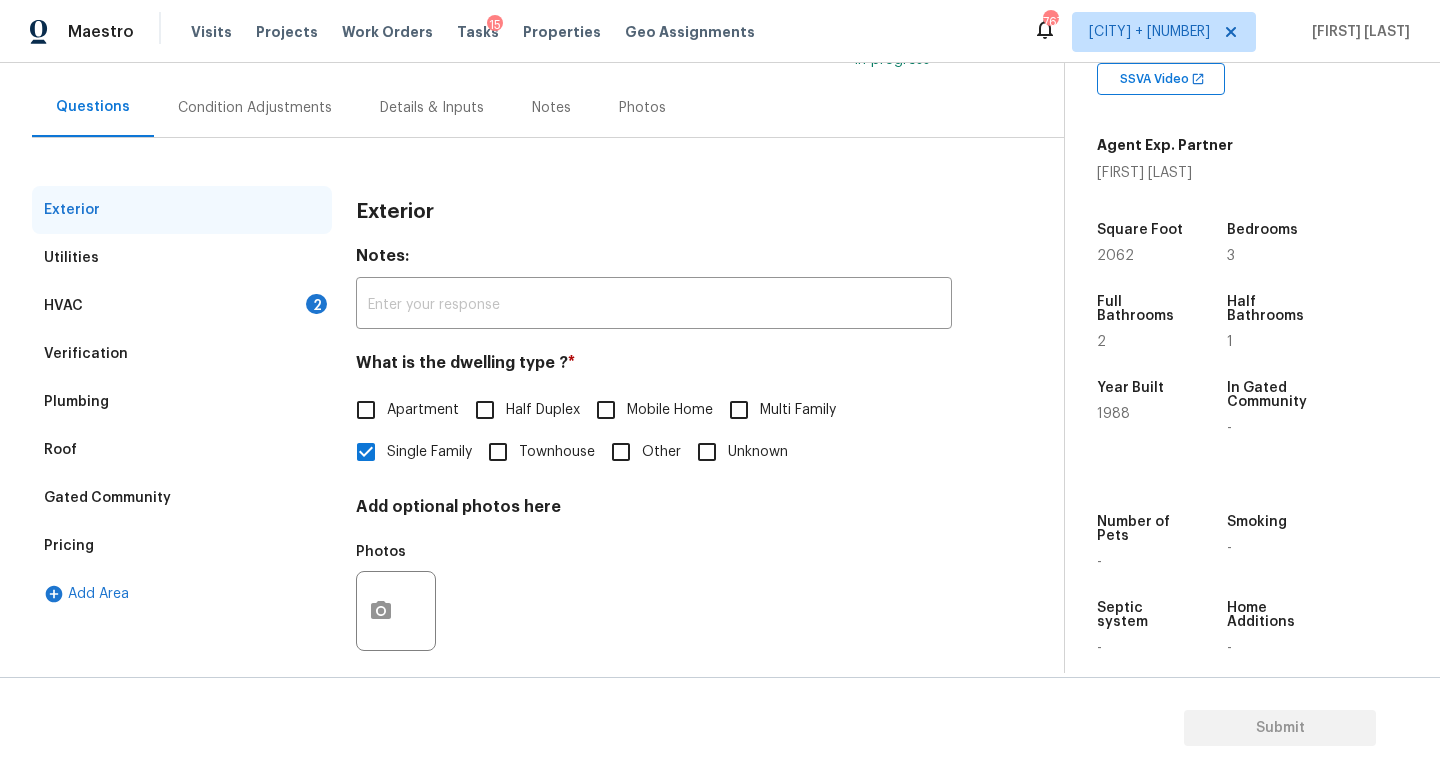 click on "Verification" at bounding box center (182, 354) 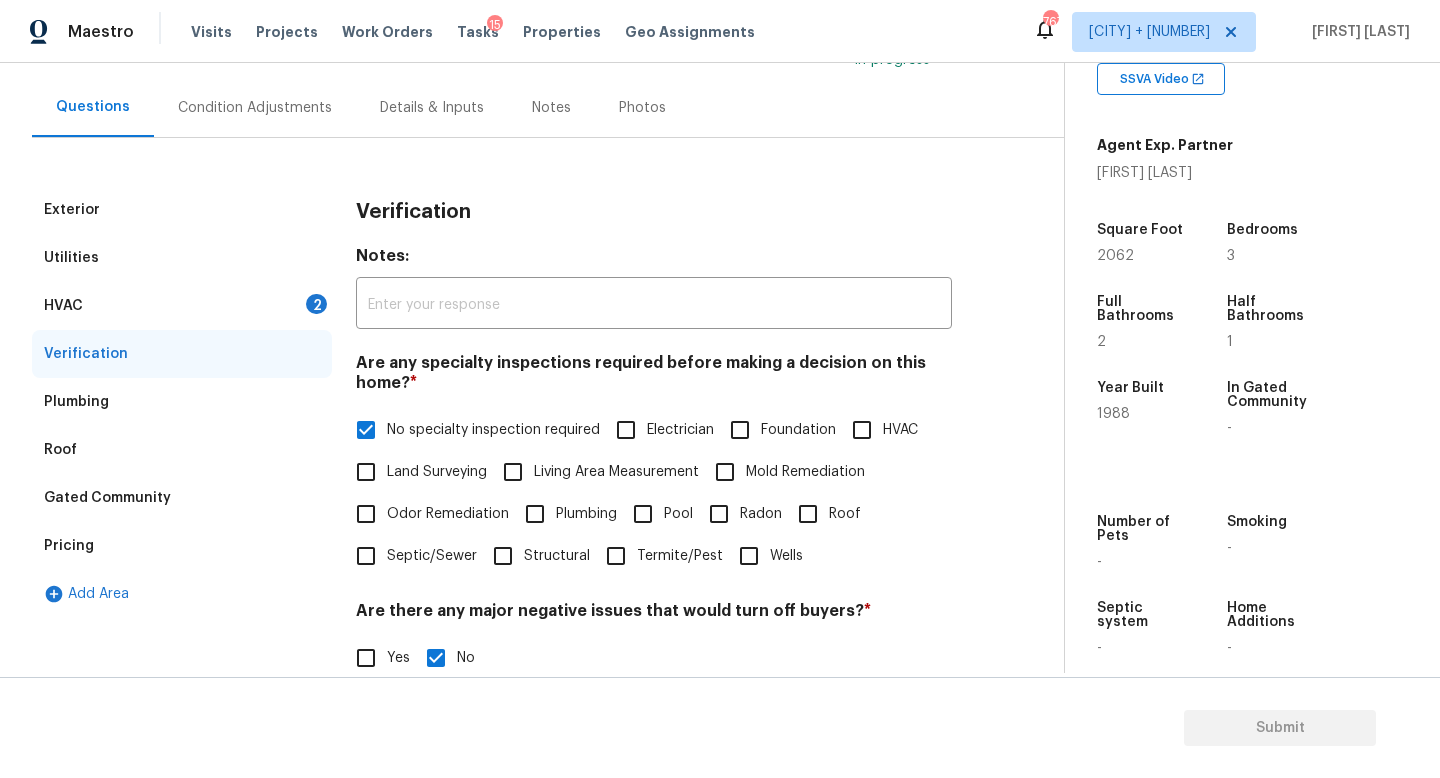 scroll, scrollTop: 574, scrollLeft: 0, axis: vertical 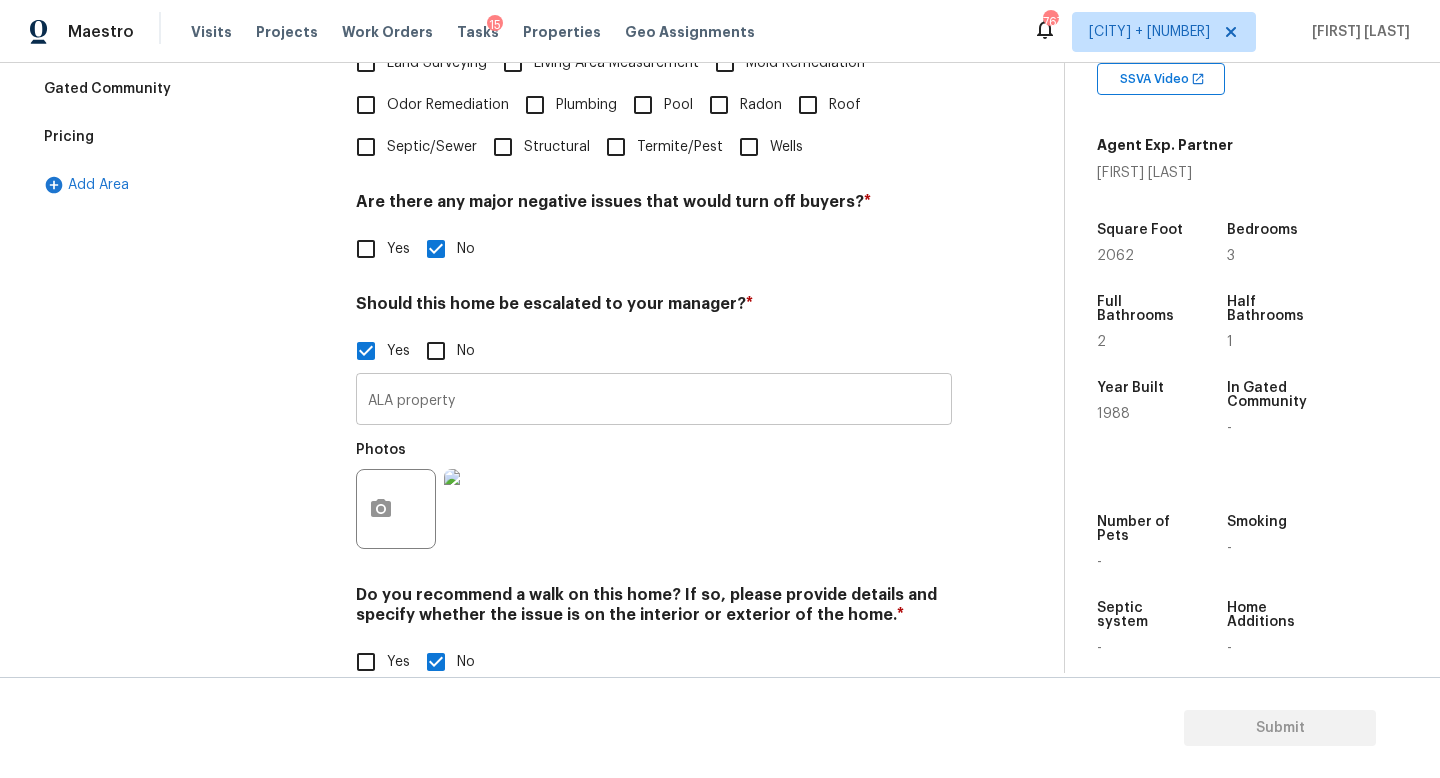 click on "ALA property" at bounding box center [654, 401] 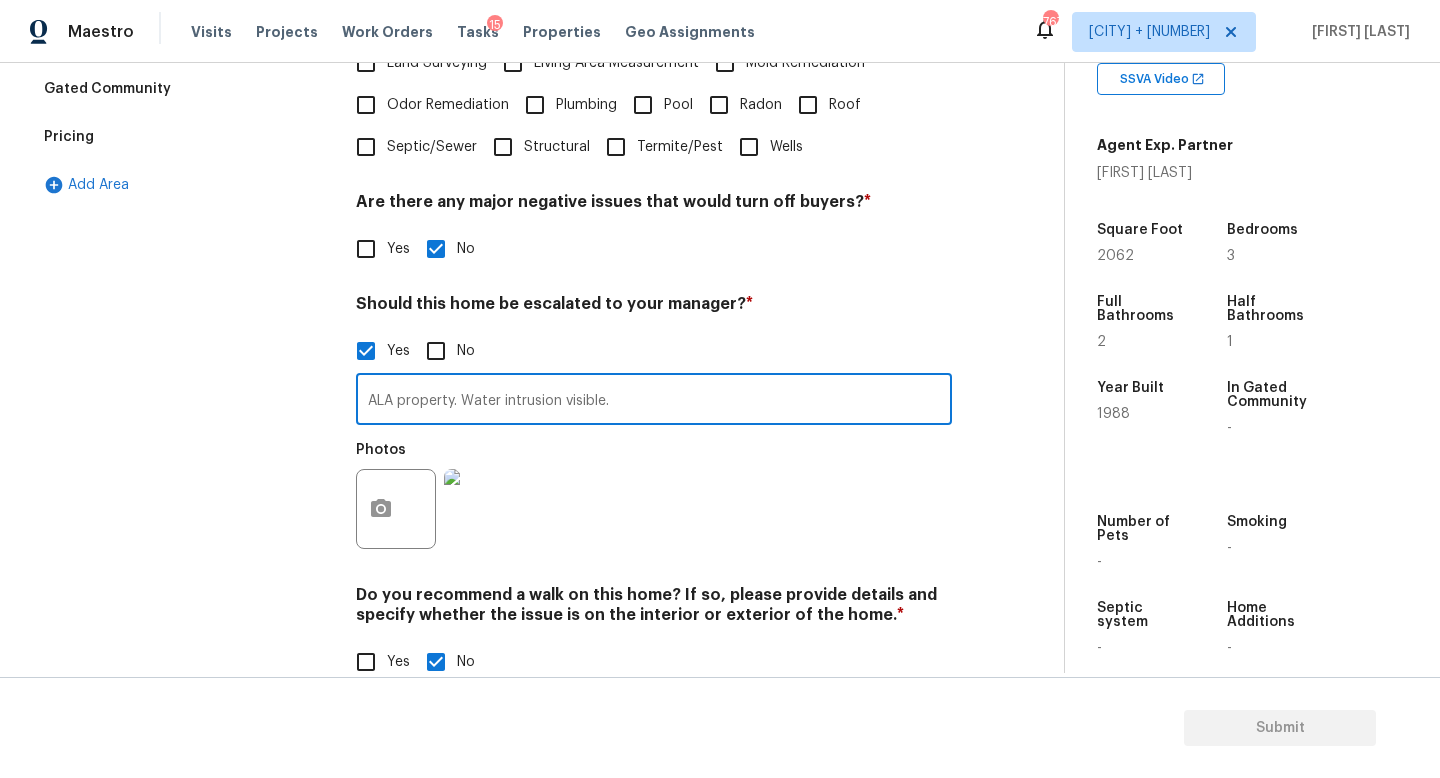 click at bounding box center (484, 509) 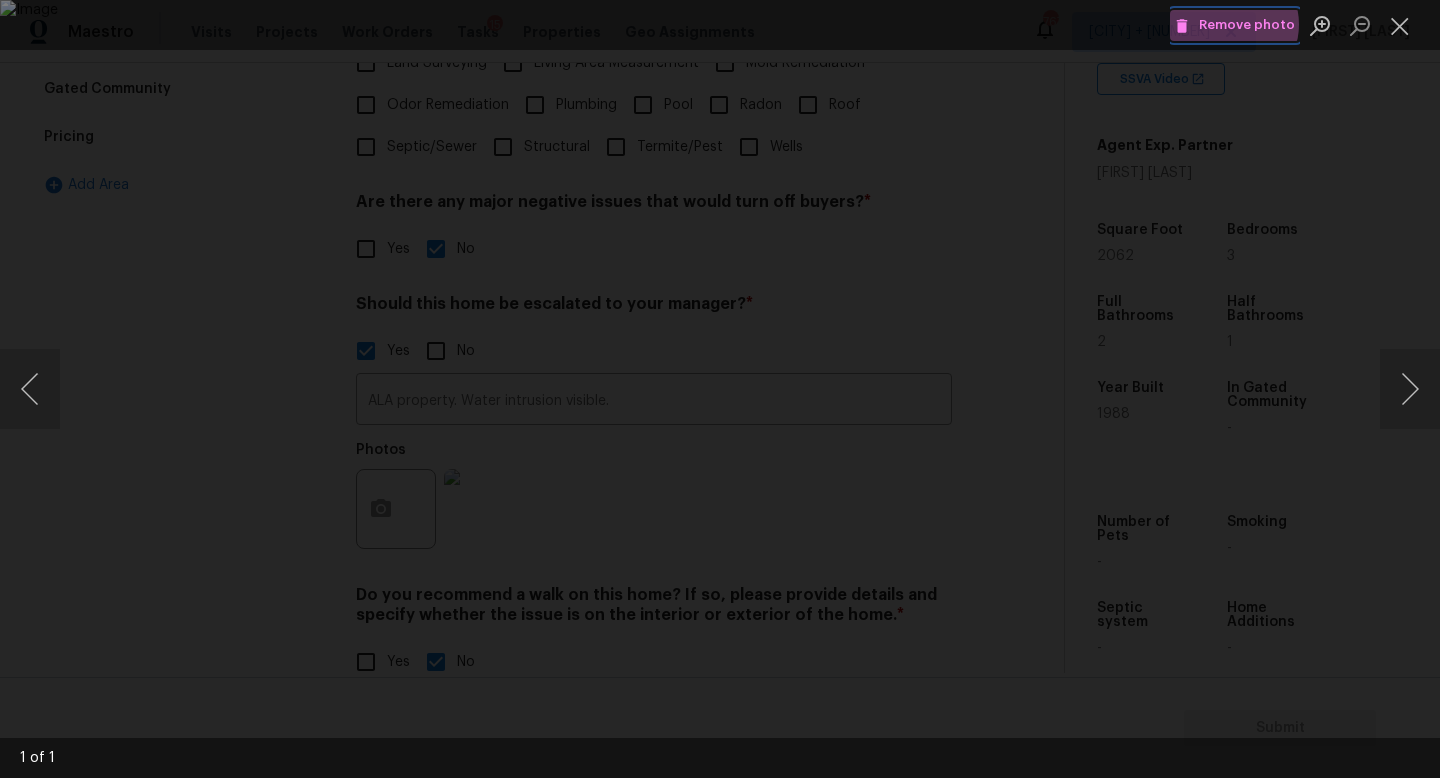 click on "Remove photo" at bounding box center (1235, 25) 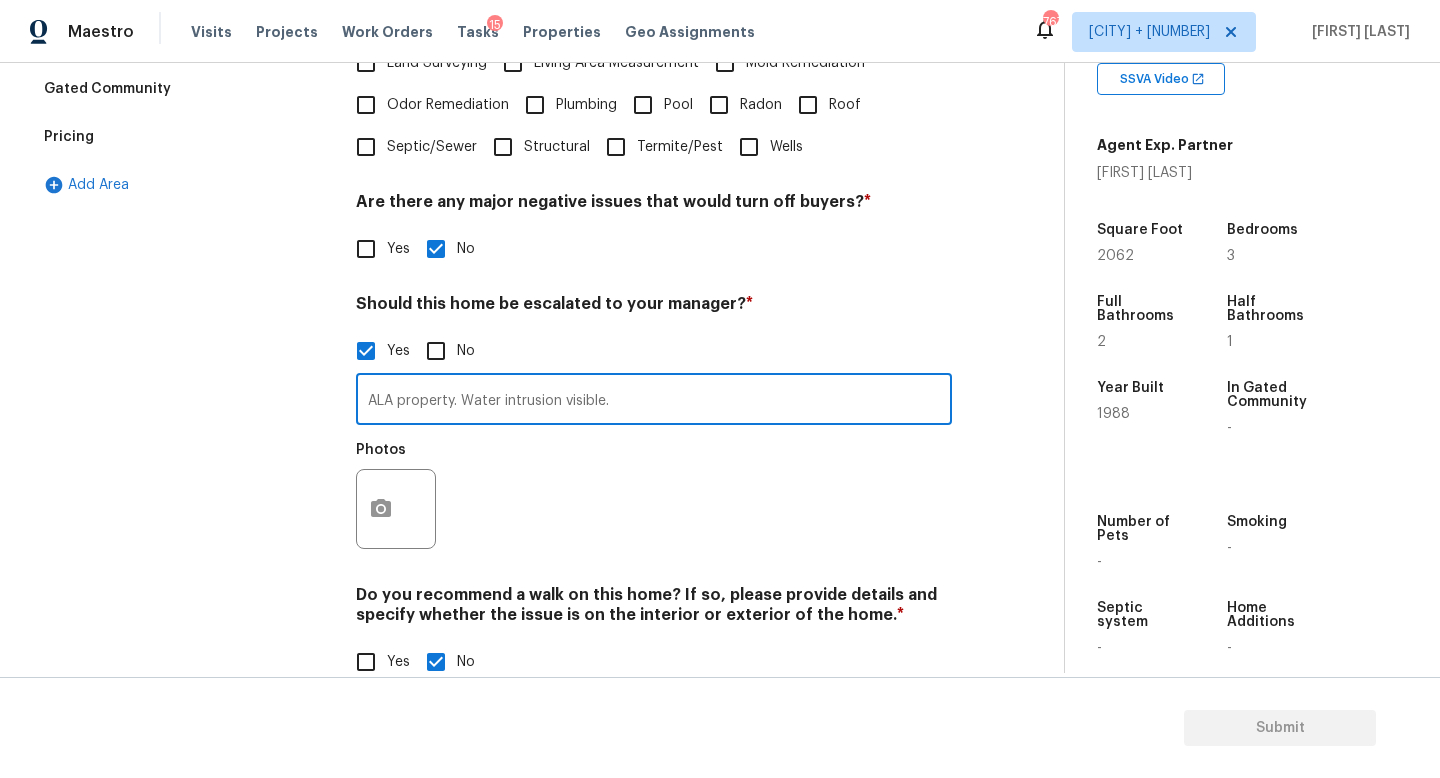 click on "ALA property. Water intrusion visible." at bounding box center (654, 401) 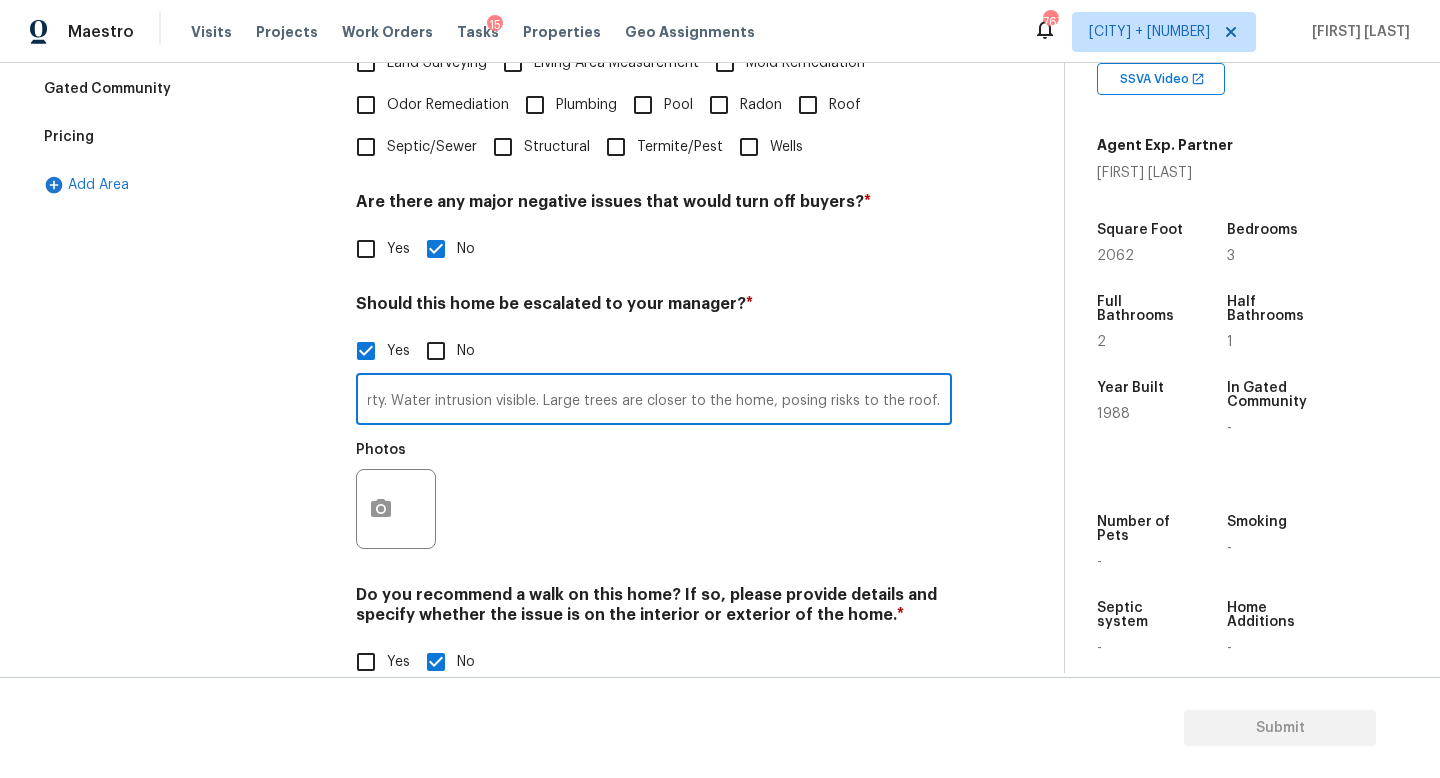 scroll, scrollTop: 0, scrollLeft: 85, axis: horizontal 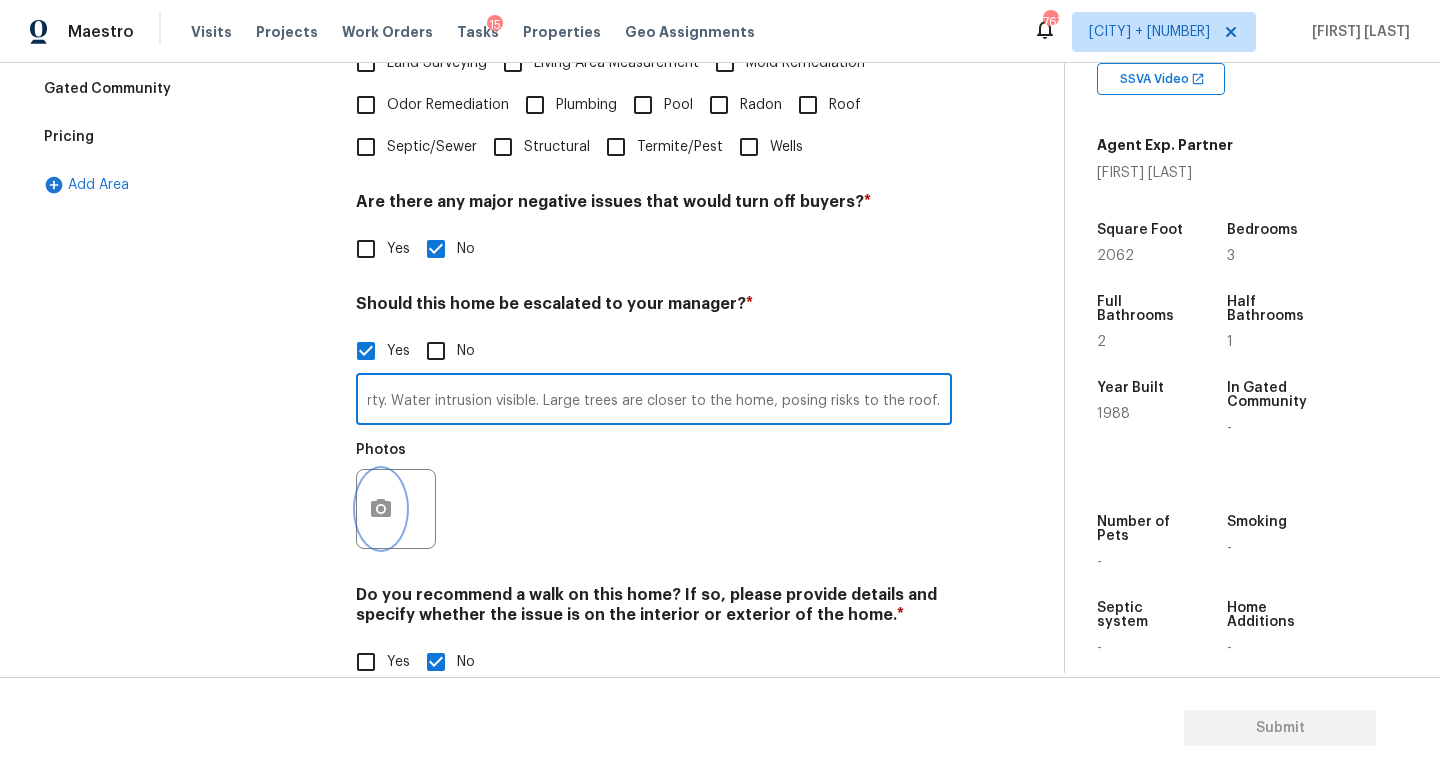 click at bounding box center (381, 509) 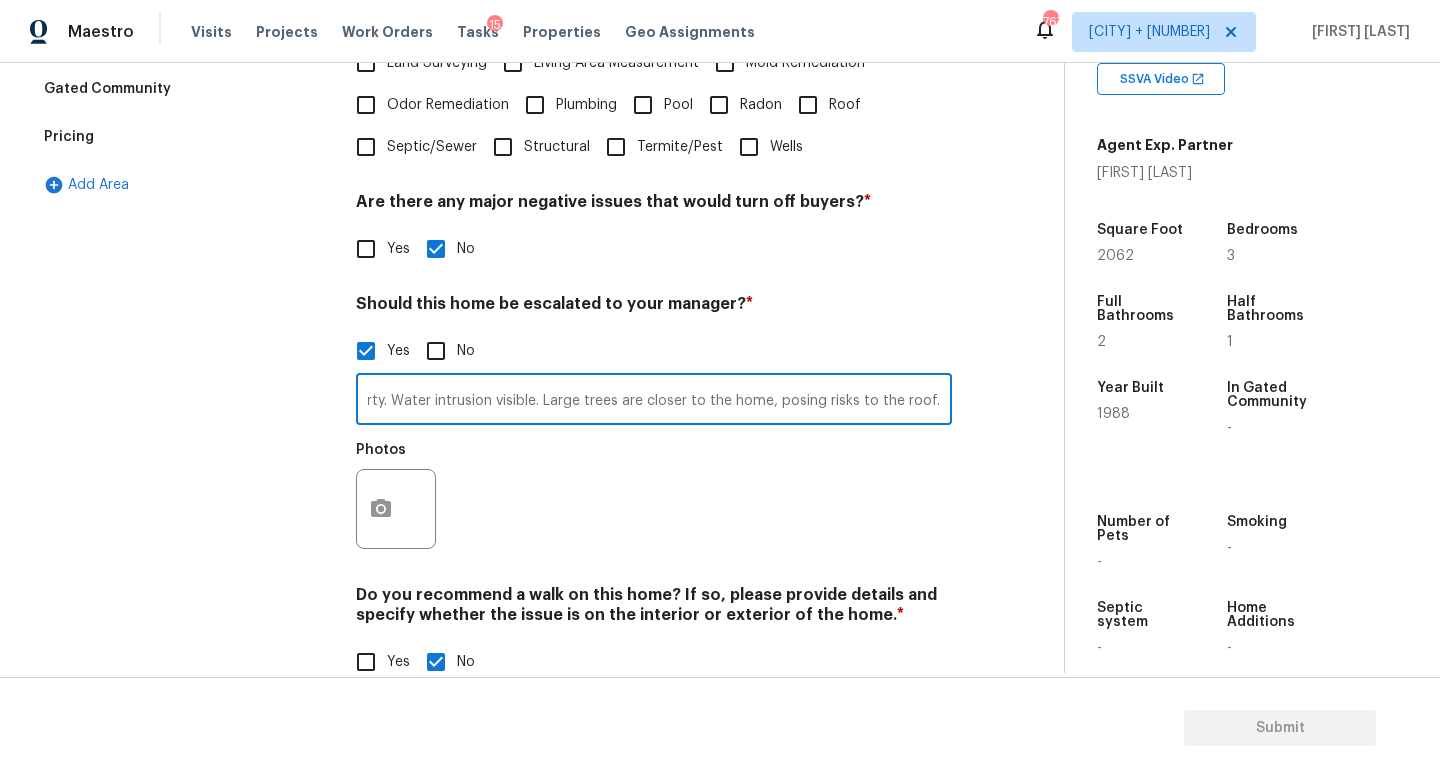 scroll, scrollTop: 0, scrollLeft: 0, axis: both 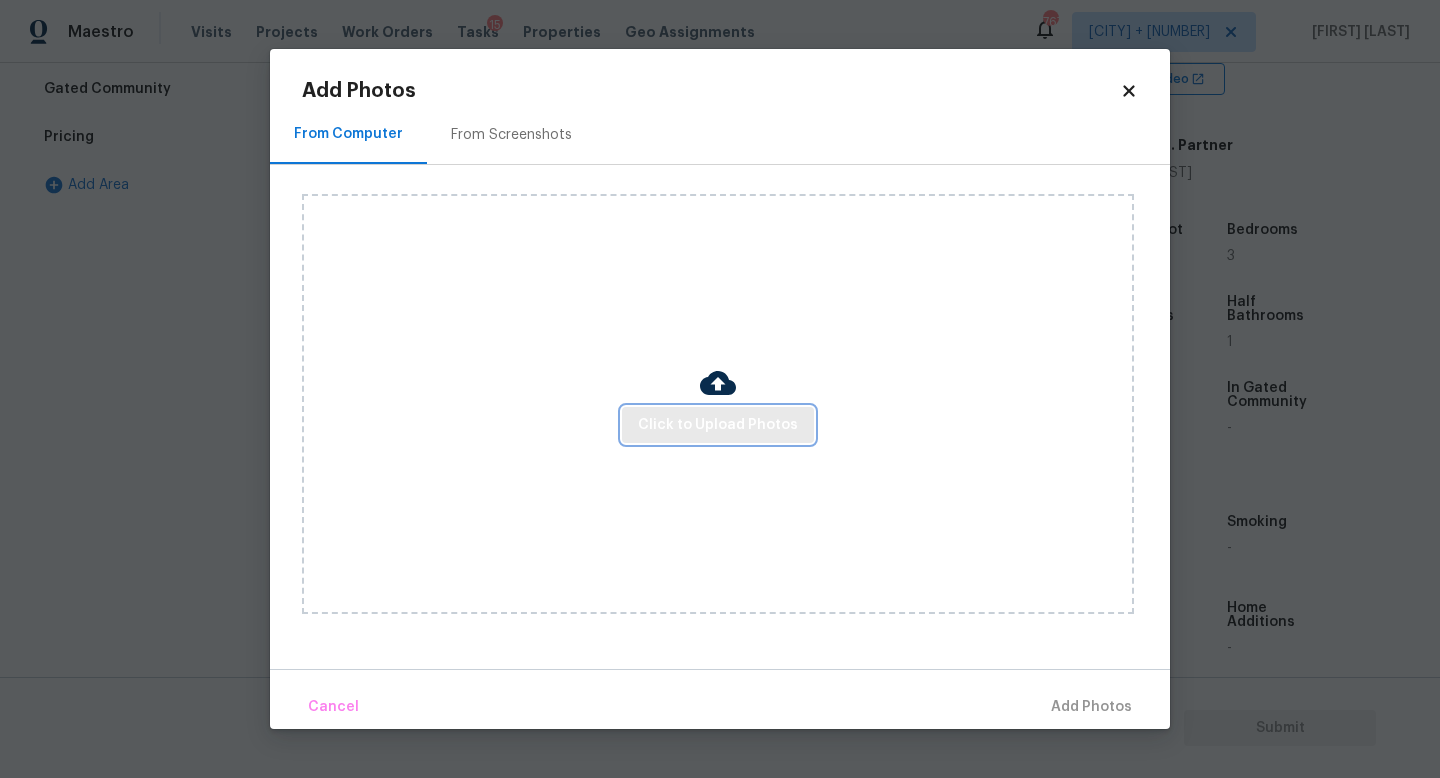 click on "Click to Upload Photos" at bounding box center [718, 425] 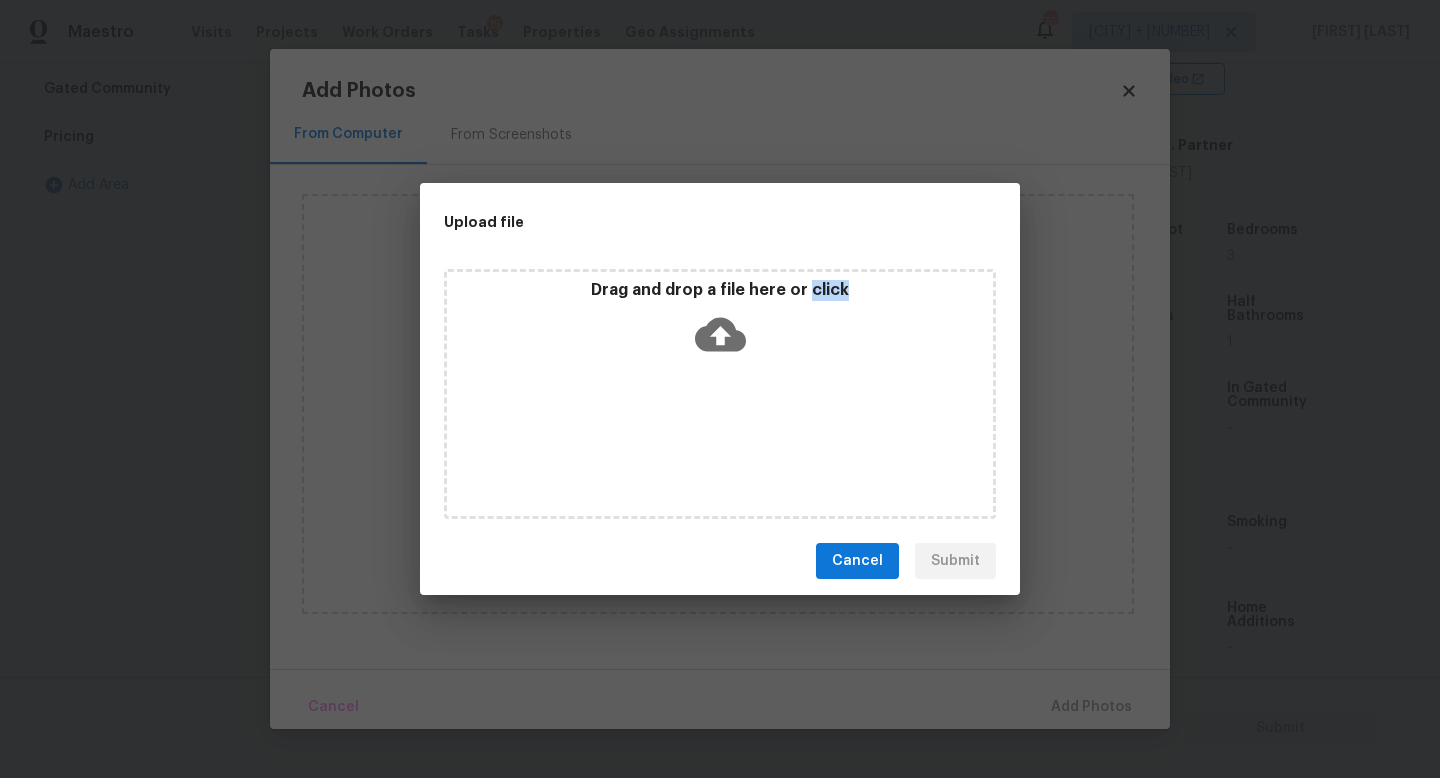 click on "Drag and drop a file here or click" at bounding box center [720, 394] 